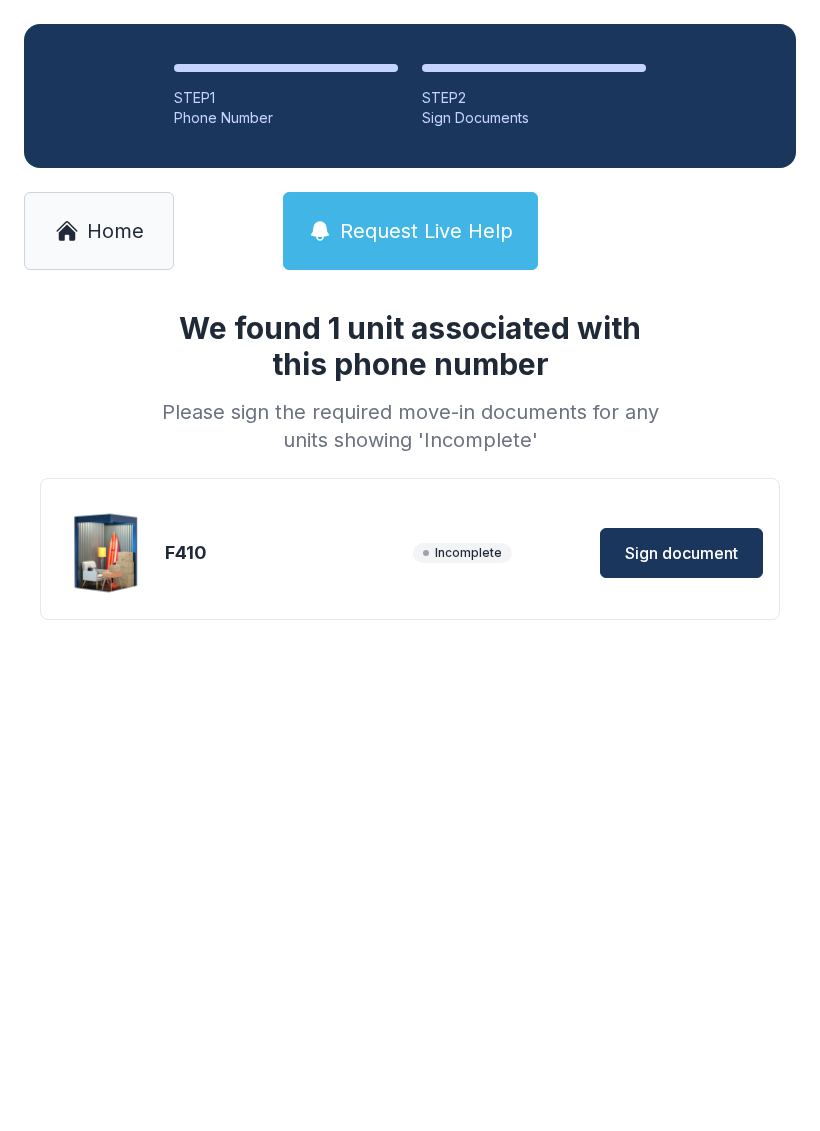 scroll, scrollTop: 0, scrollLeft: 0, axis: both 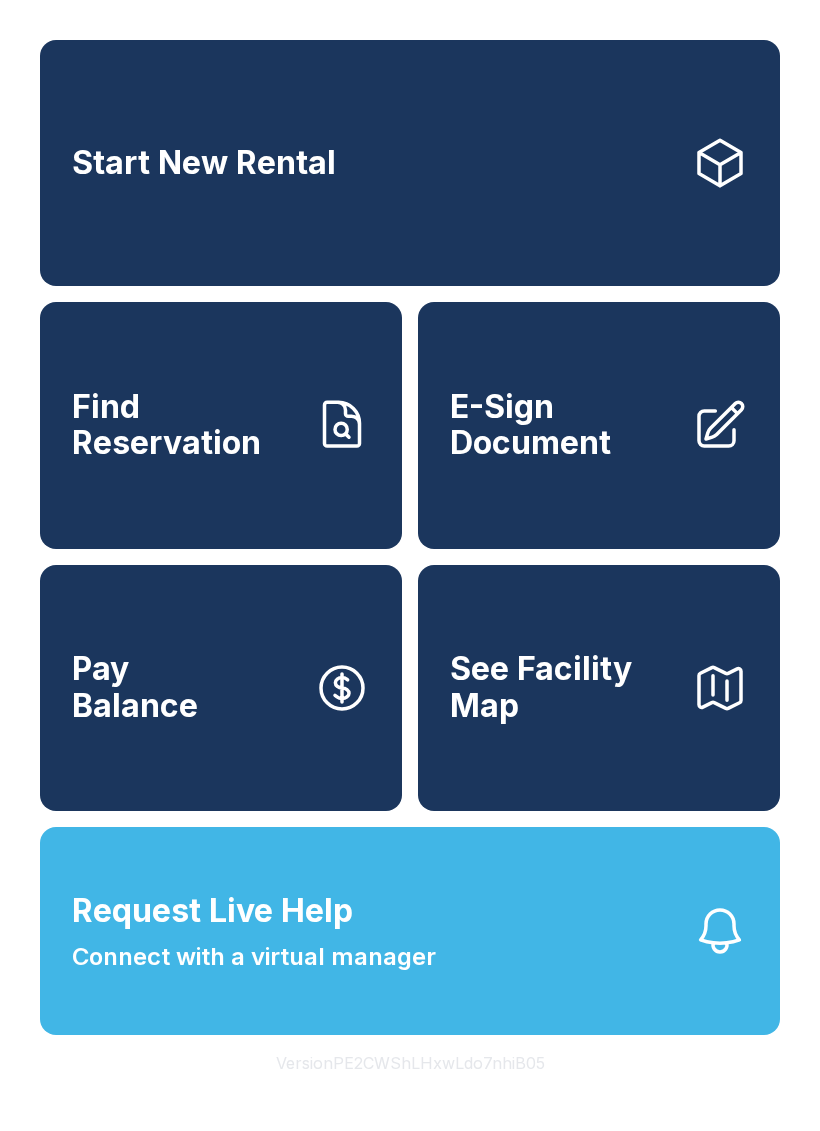 click on "Find Reservation" at bounding box center (185, 425) 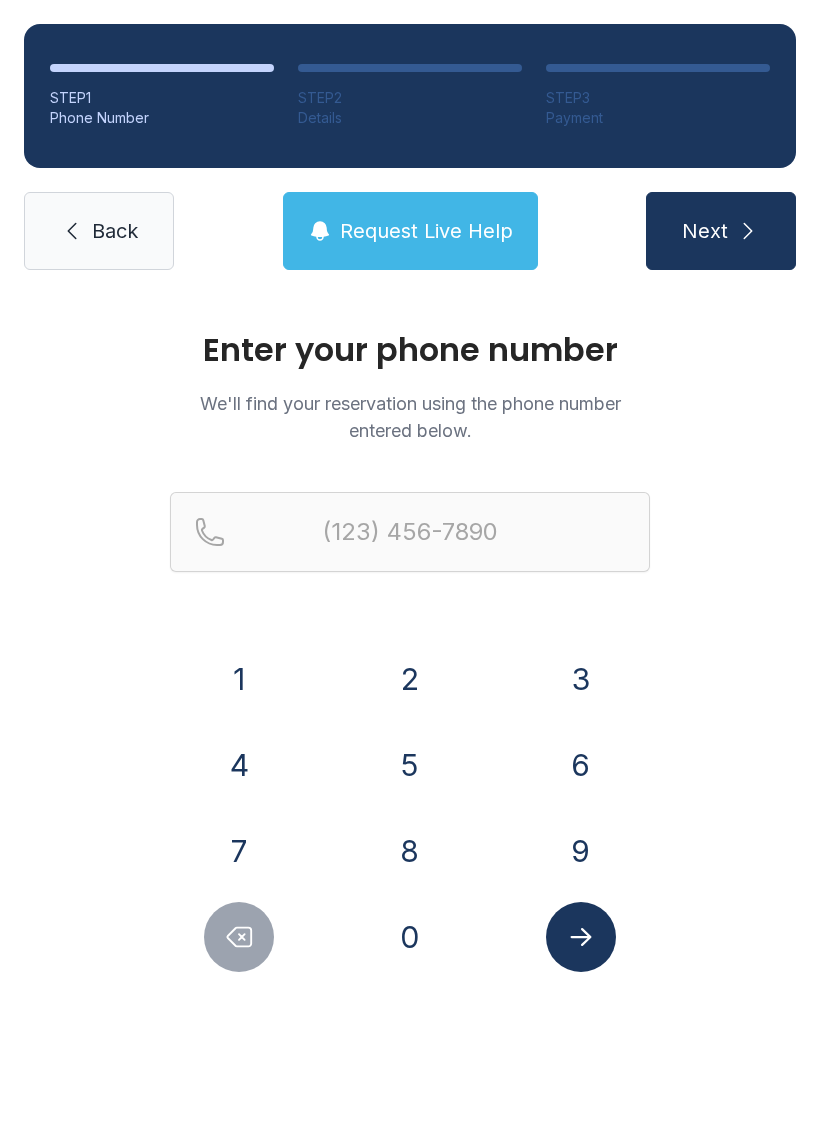 click on "8" at bounding box center [410, 851] 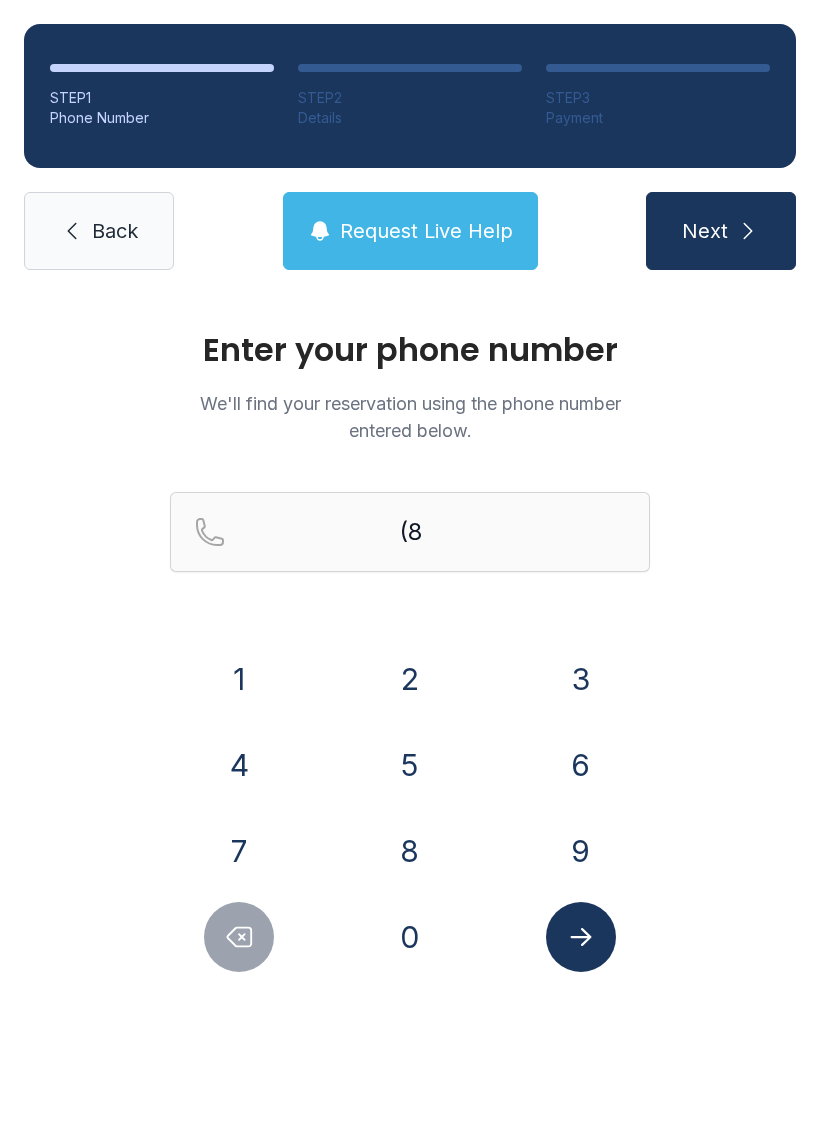 click on "6" at bounding box center [581, 765] 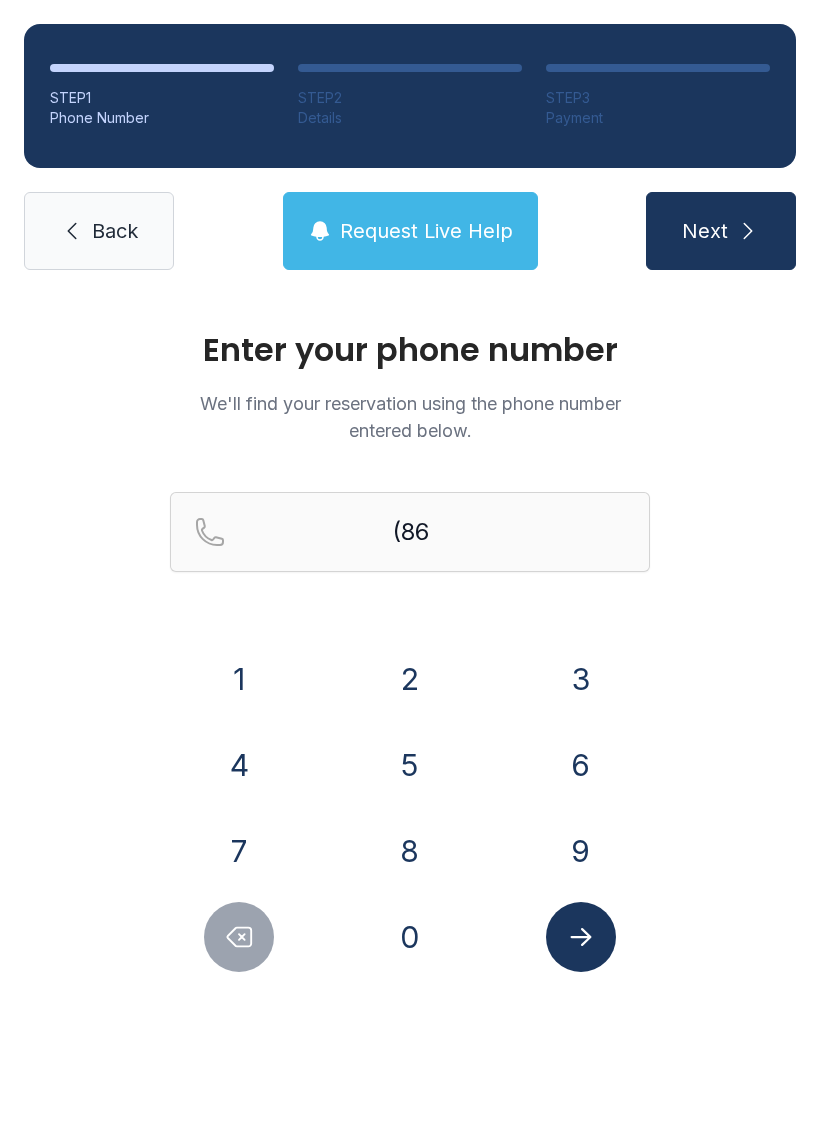 click on "4" at bounding box center [239, 765] 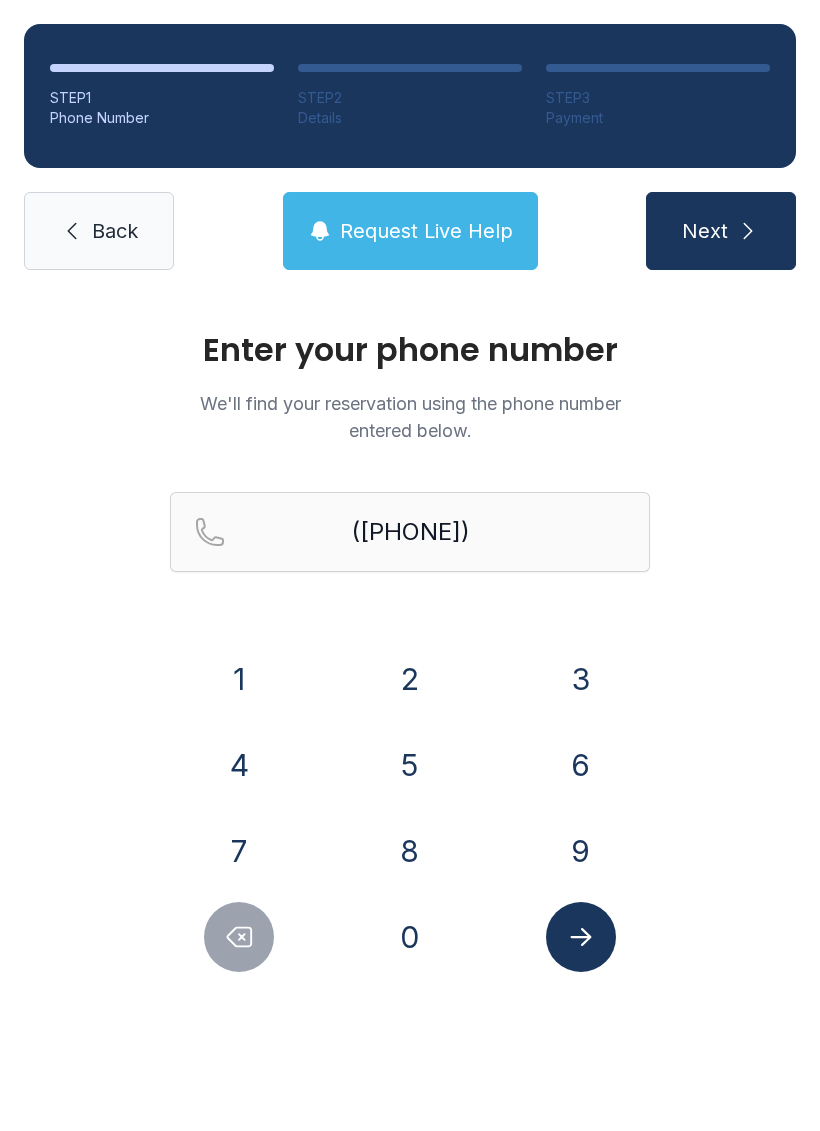 click on "9" at bounding box center (581, 851) 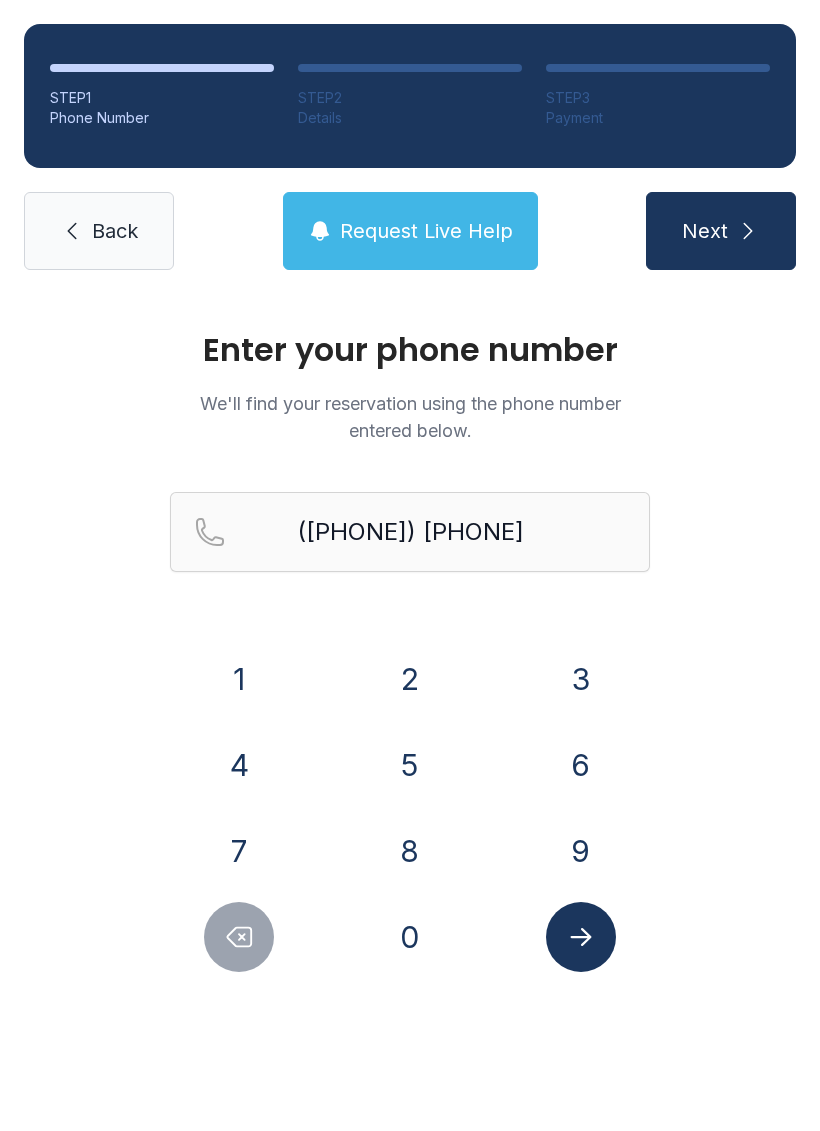 click on "0" at bounding box center [410, 937] 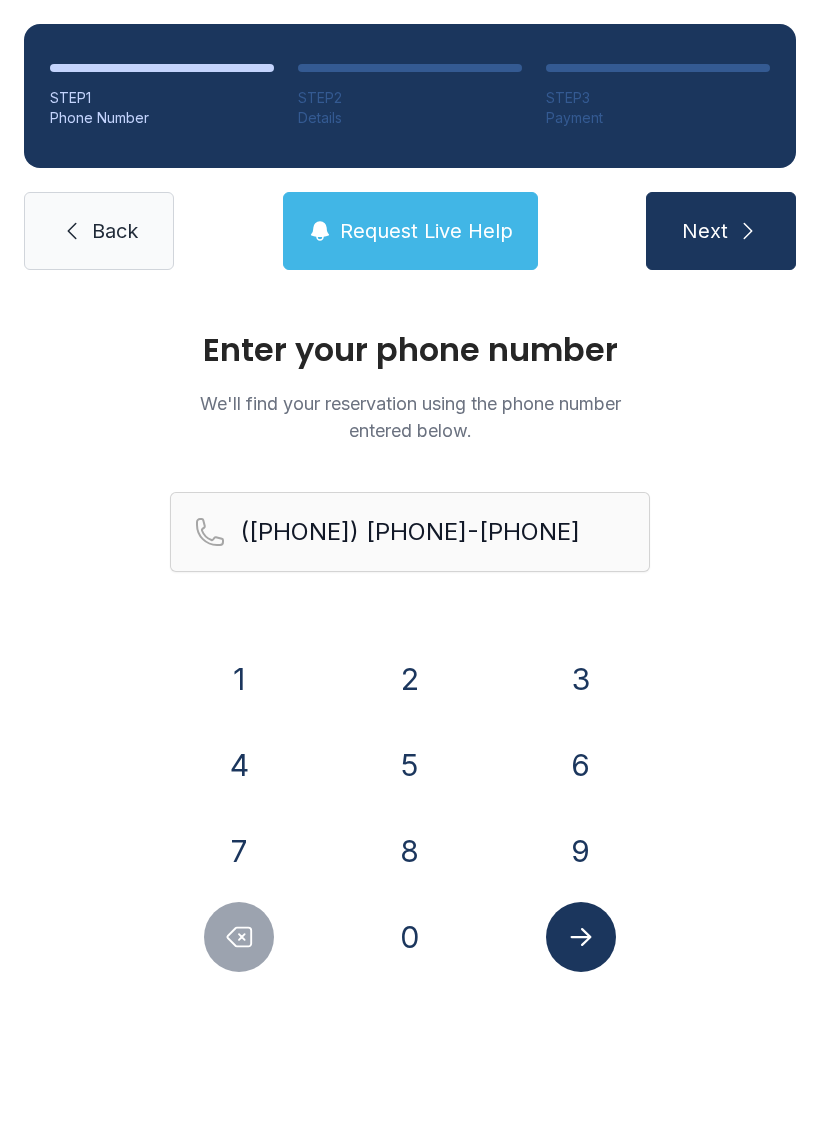 click on "3" at bounding box center (581, 679) 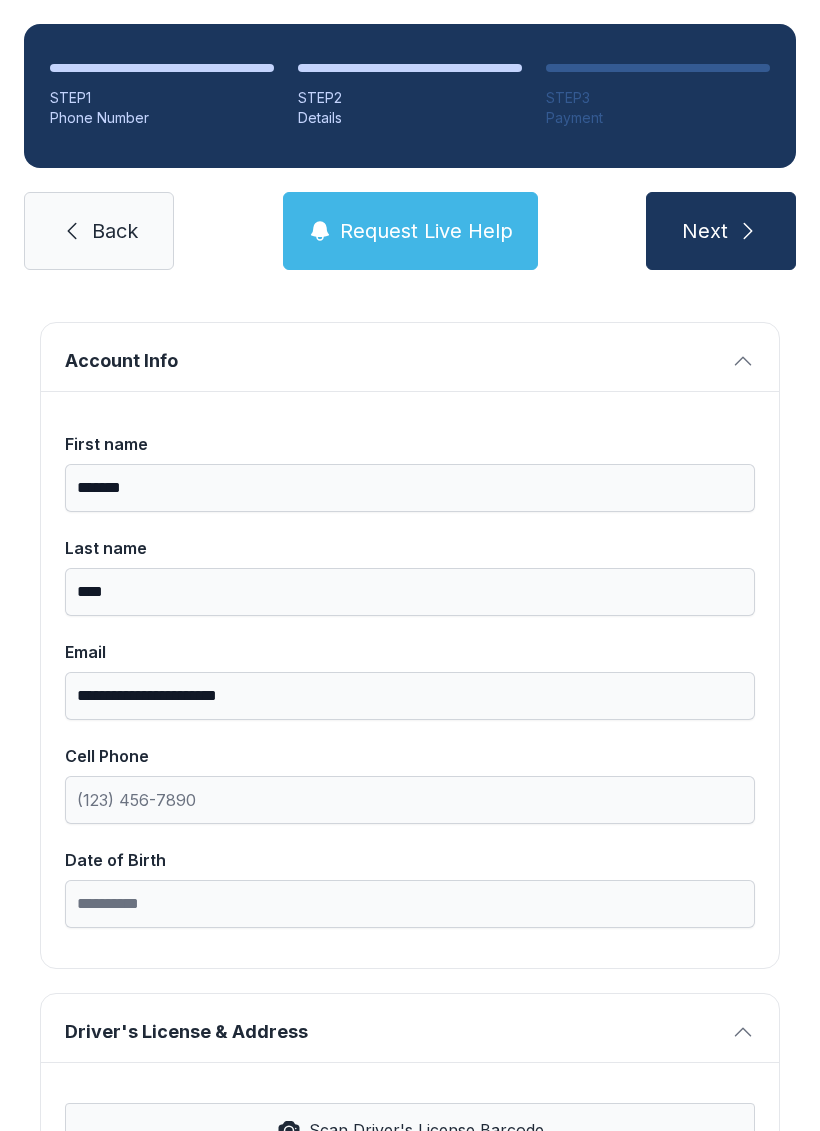 scroll, scrollTop: 119, scrollLeft: 0, axis: vertical 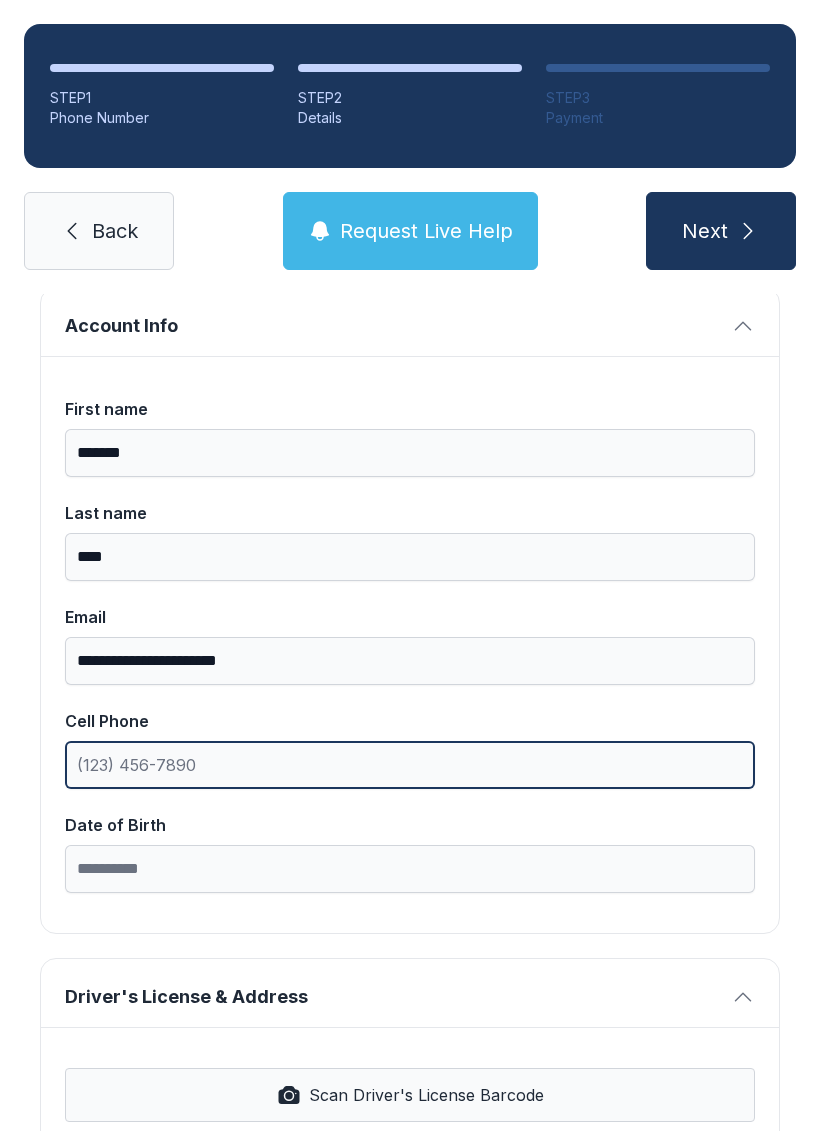 click on "Cell Phone" at bounding box center (410, 765) 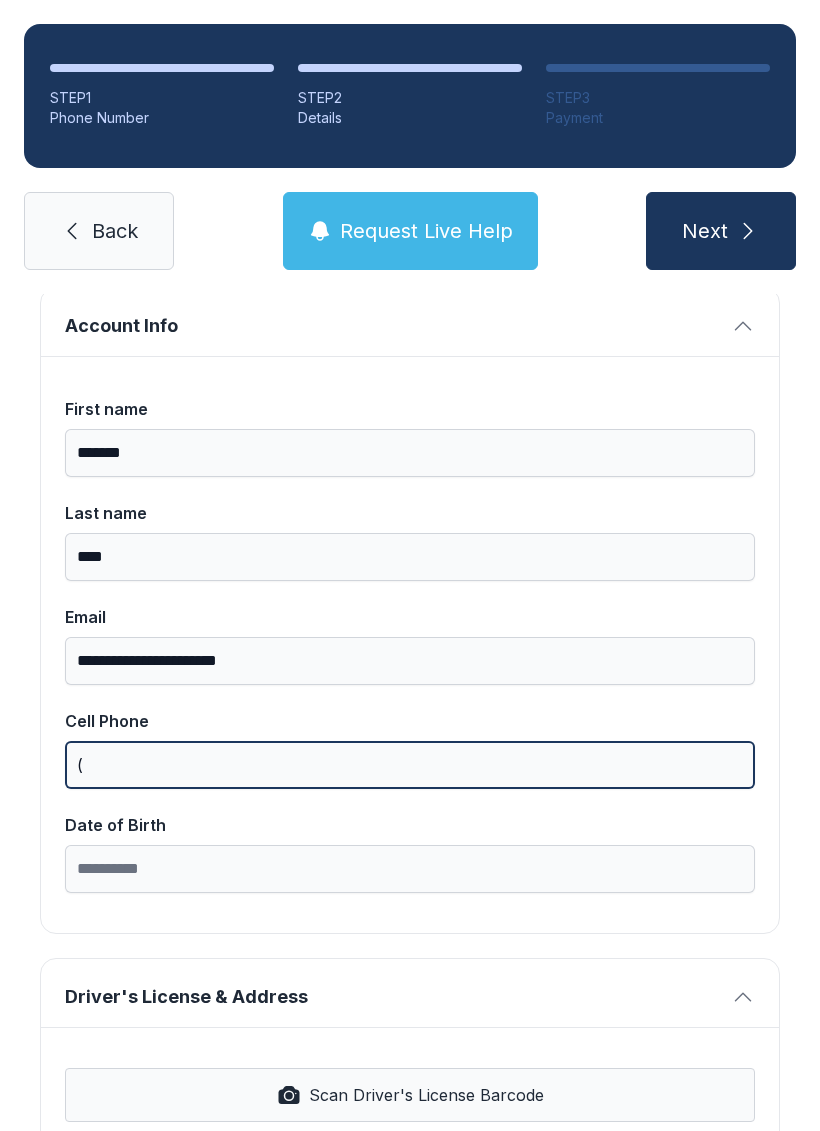 scroll, scrollTop: 49, scrollLeft: 0, axis: vertical 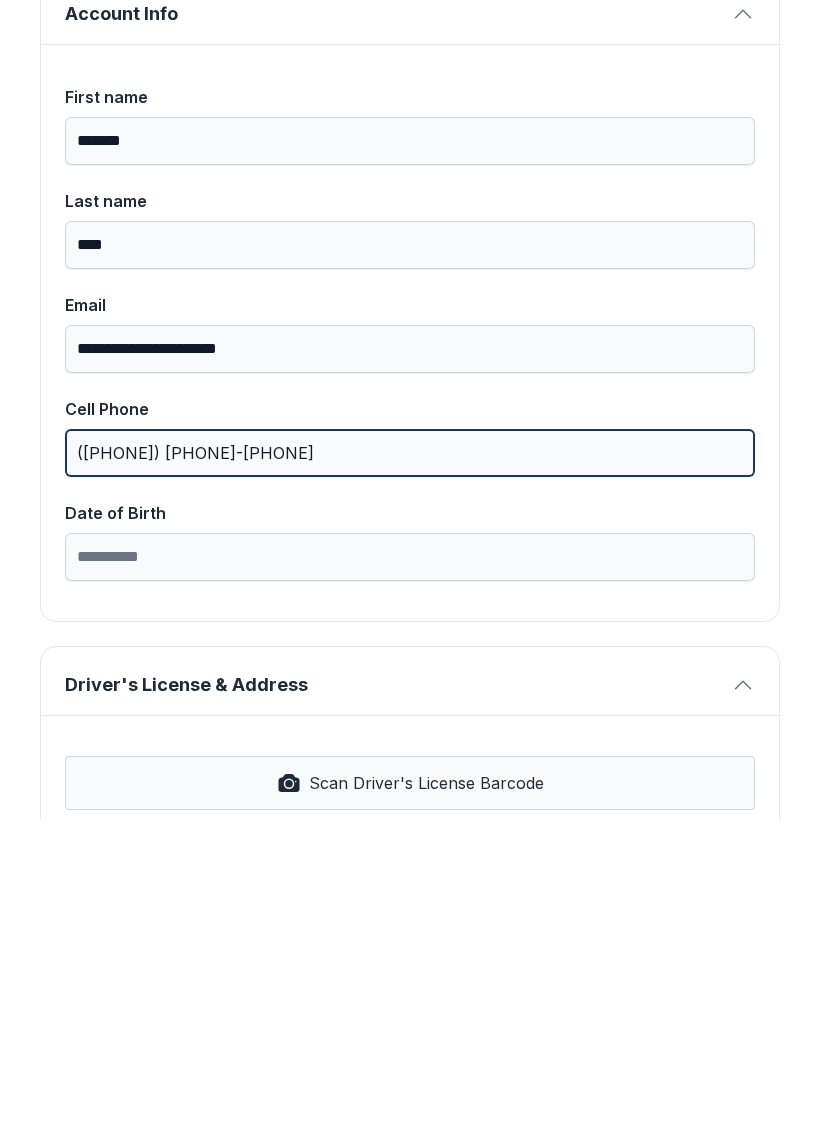 type on "([PHONE]) [PHONE]-[PHONE]" 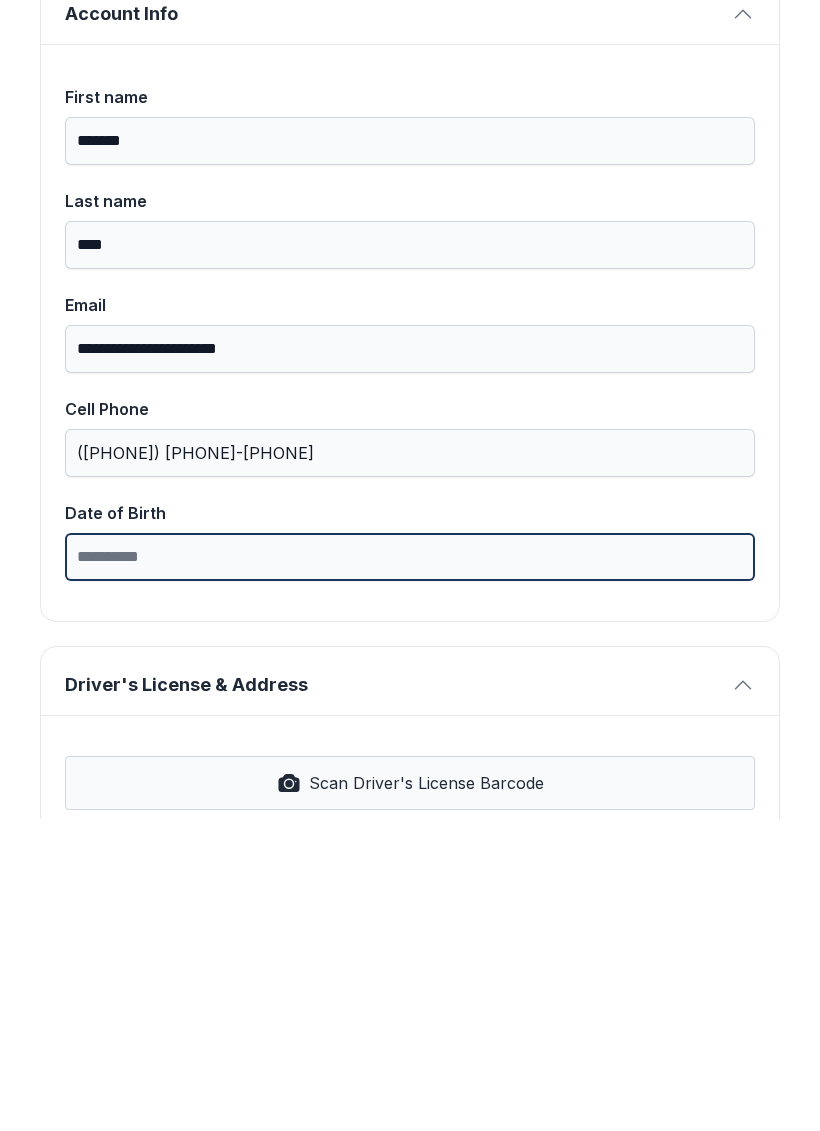 click on "Date of Birth" at bounding box center [410, 869] 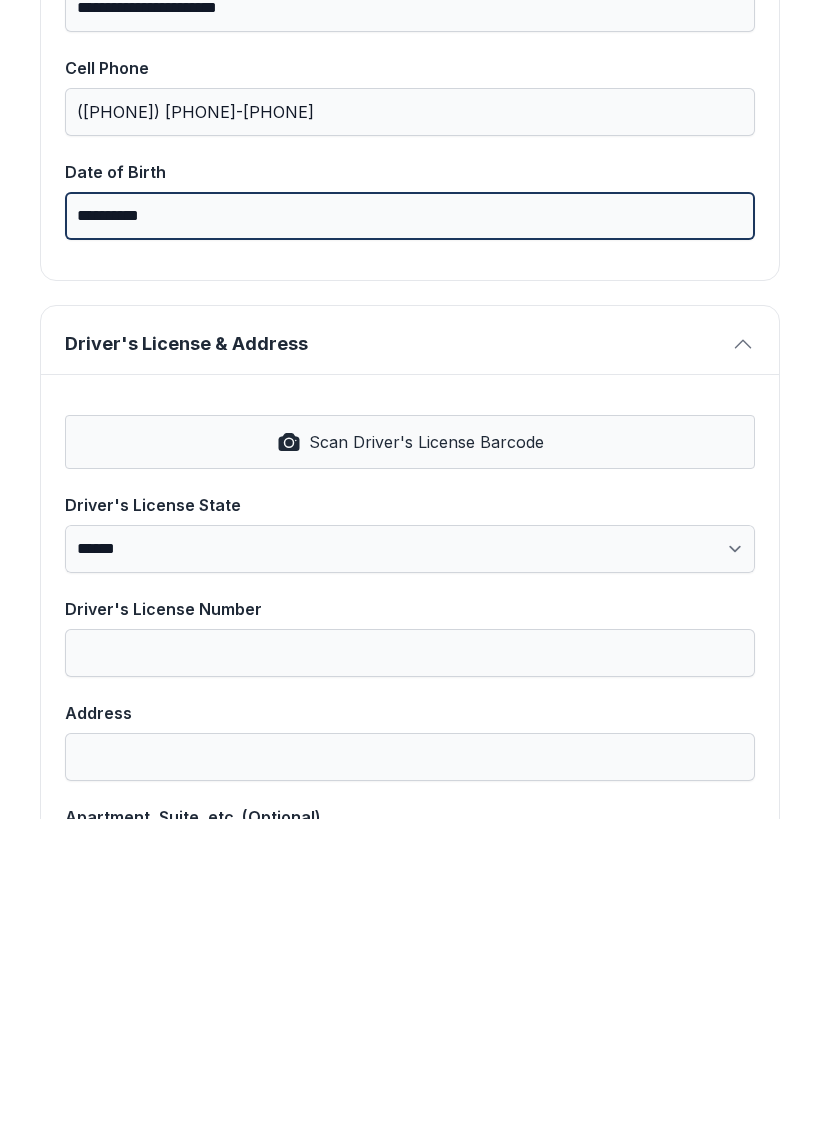 scroll, scrollTop: 462, scrollLeft: 0, axis: vertical 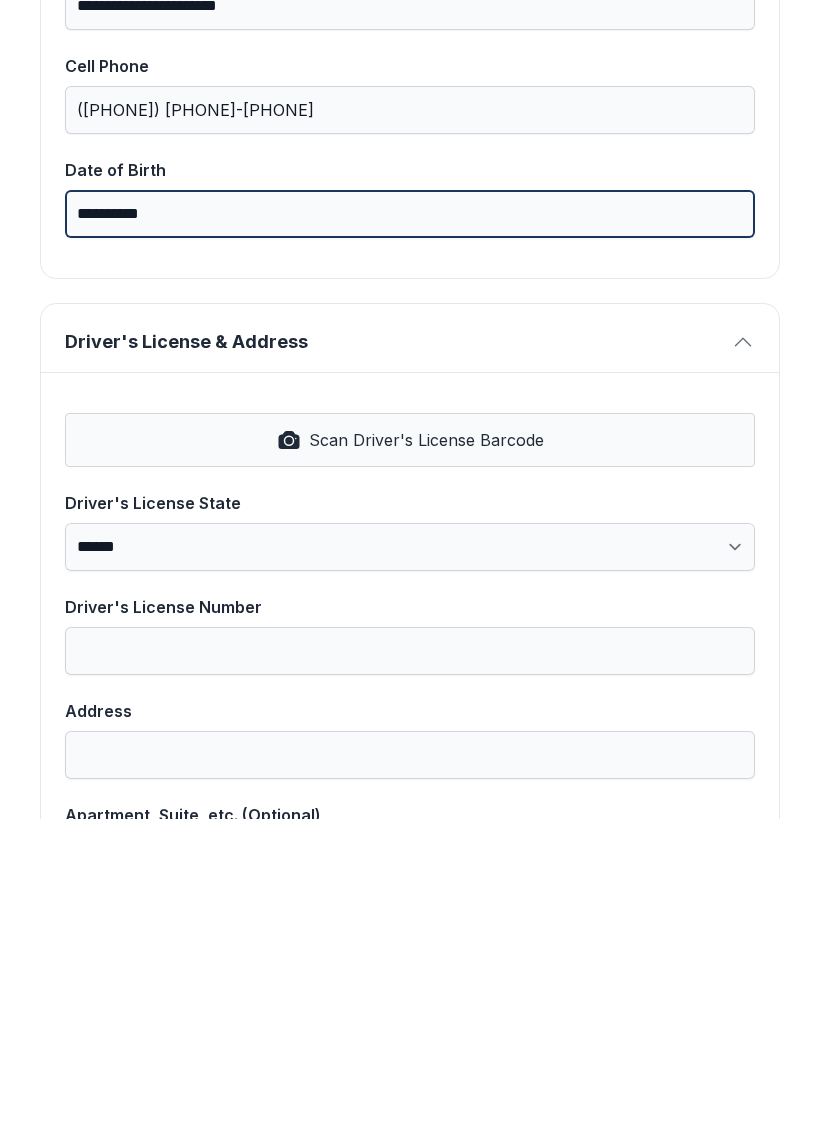 type on "**********" 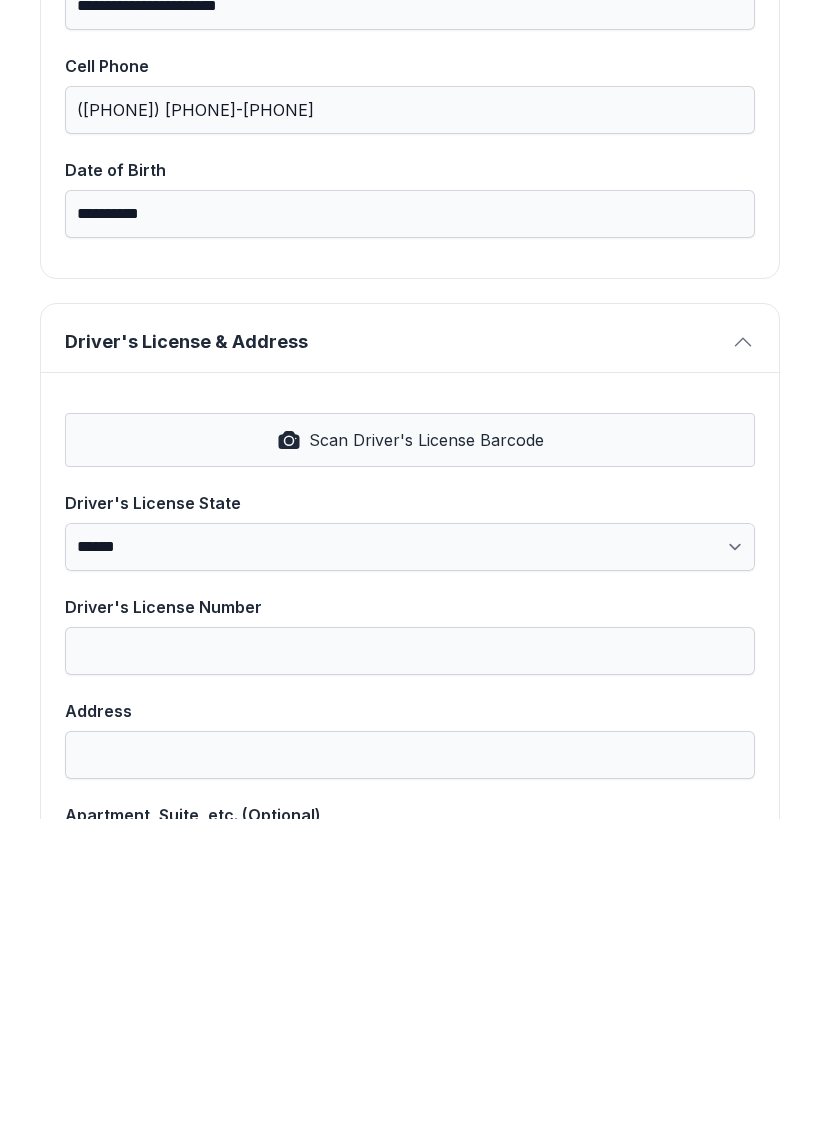 click on "Scan Driver's License Barcode" at bounding box center [410, 752] 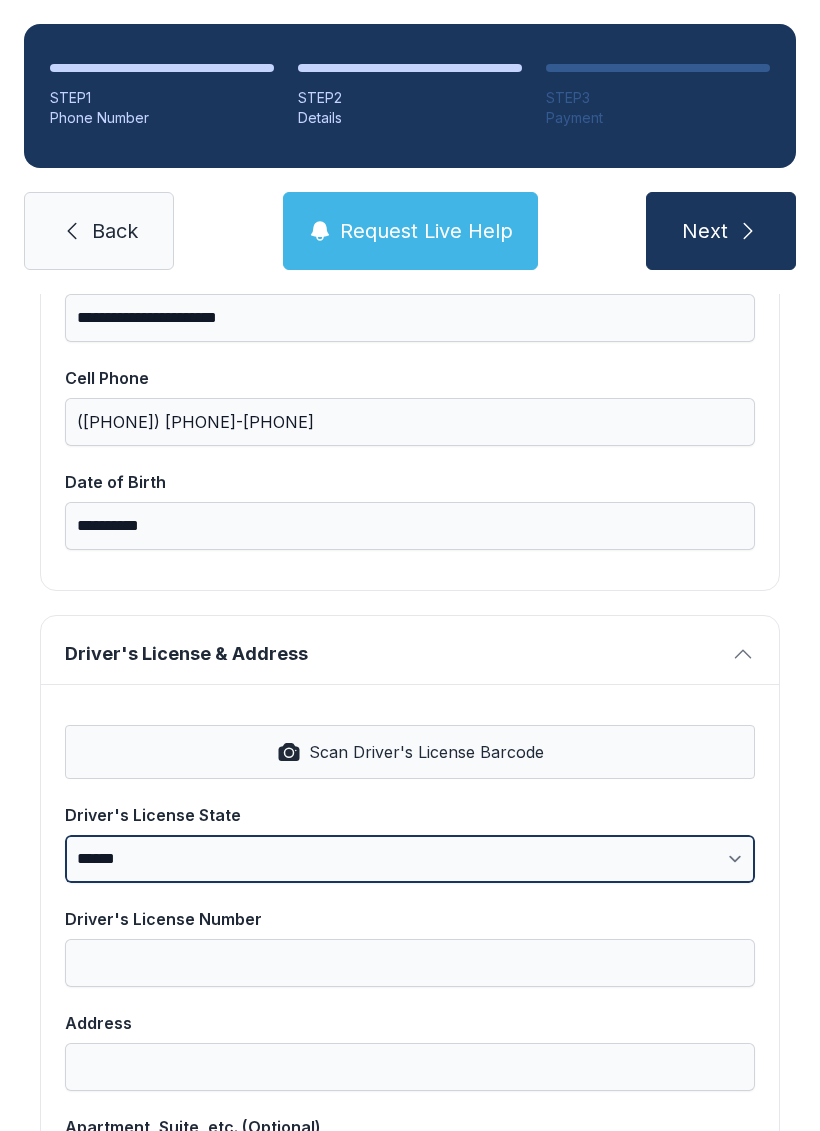 click on "**********" at bounding box center (410, 859) 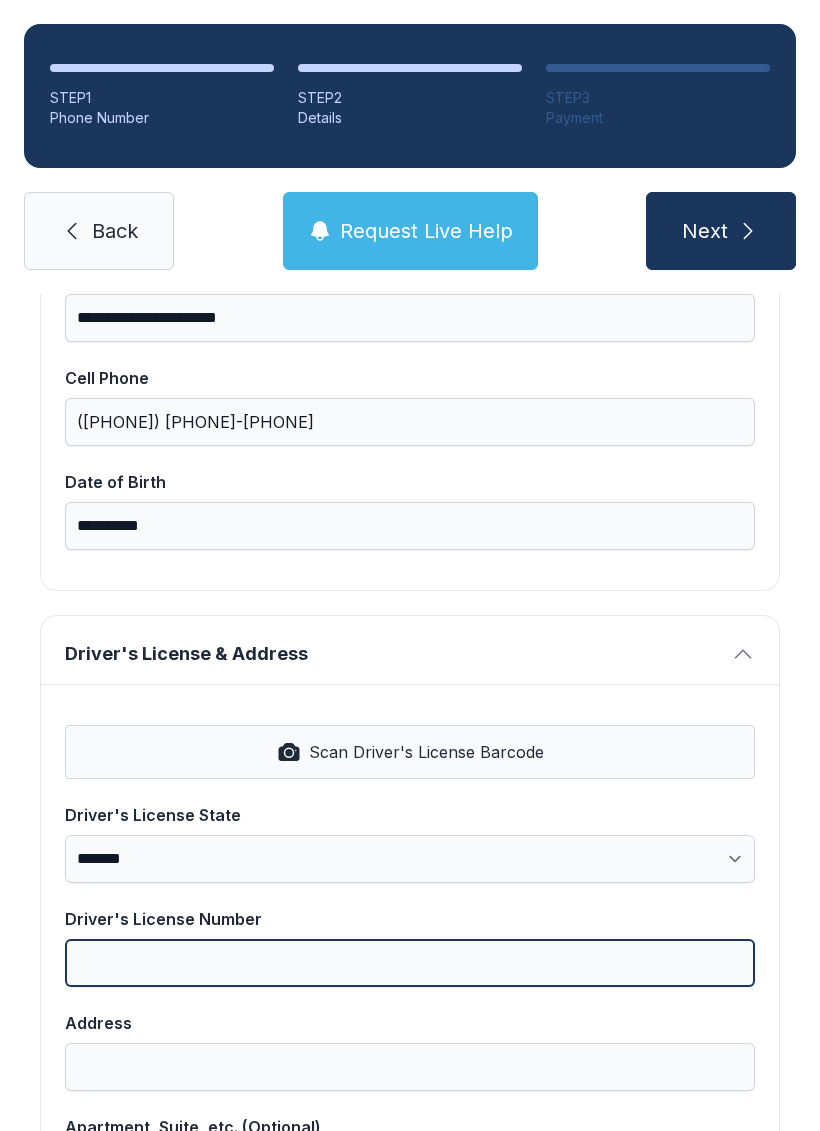 click on "Driver's License Number" at bounding box center [410, 963] 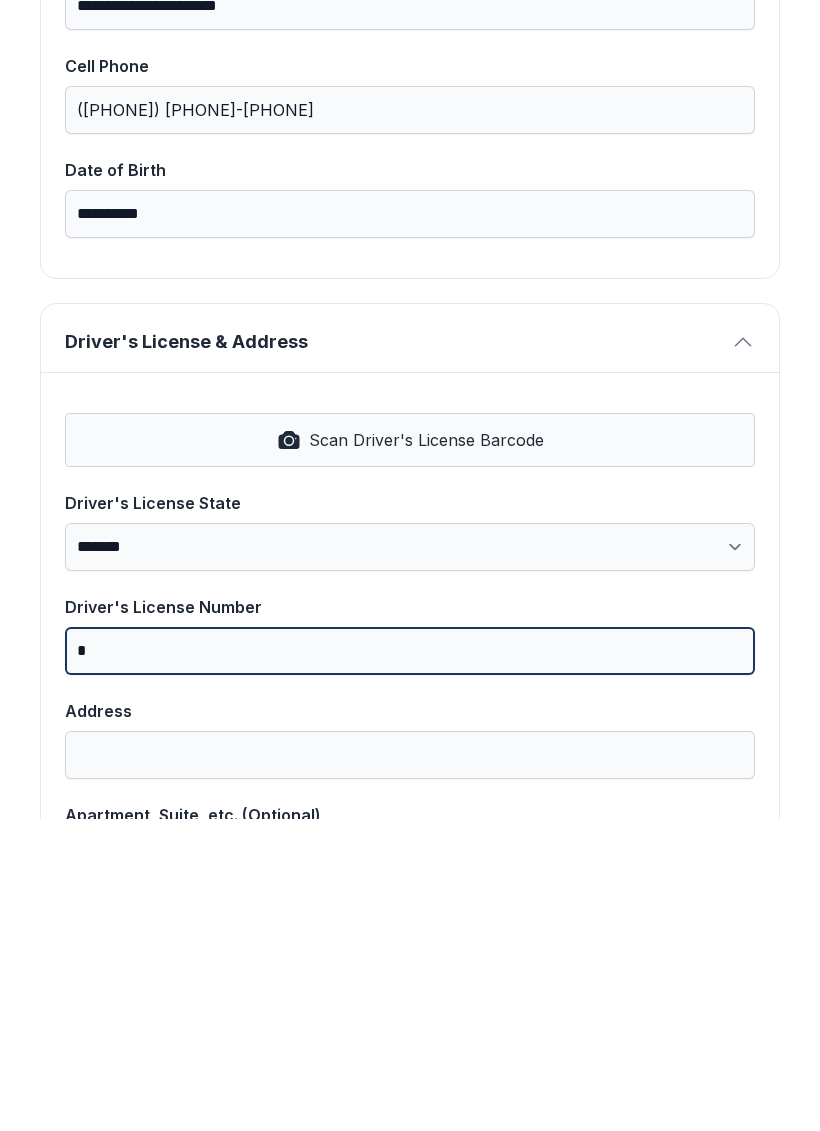 type on "**" 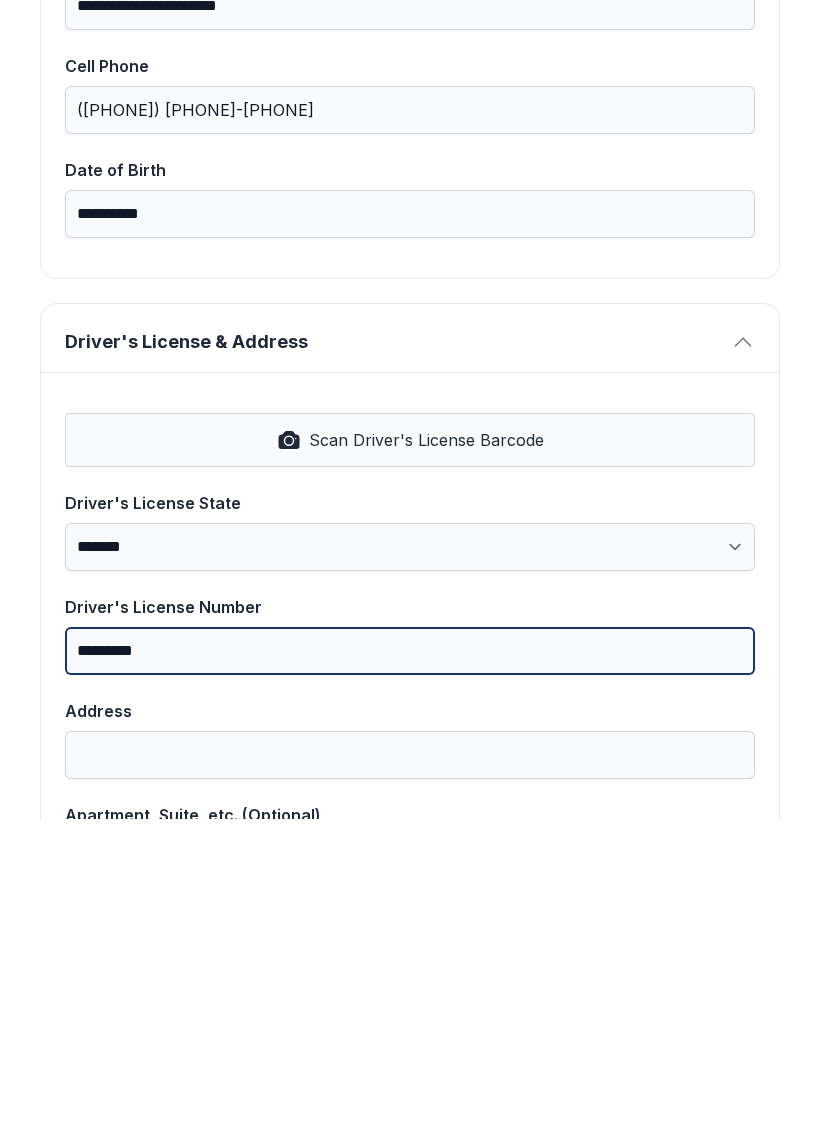 type on "*********" 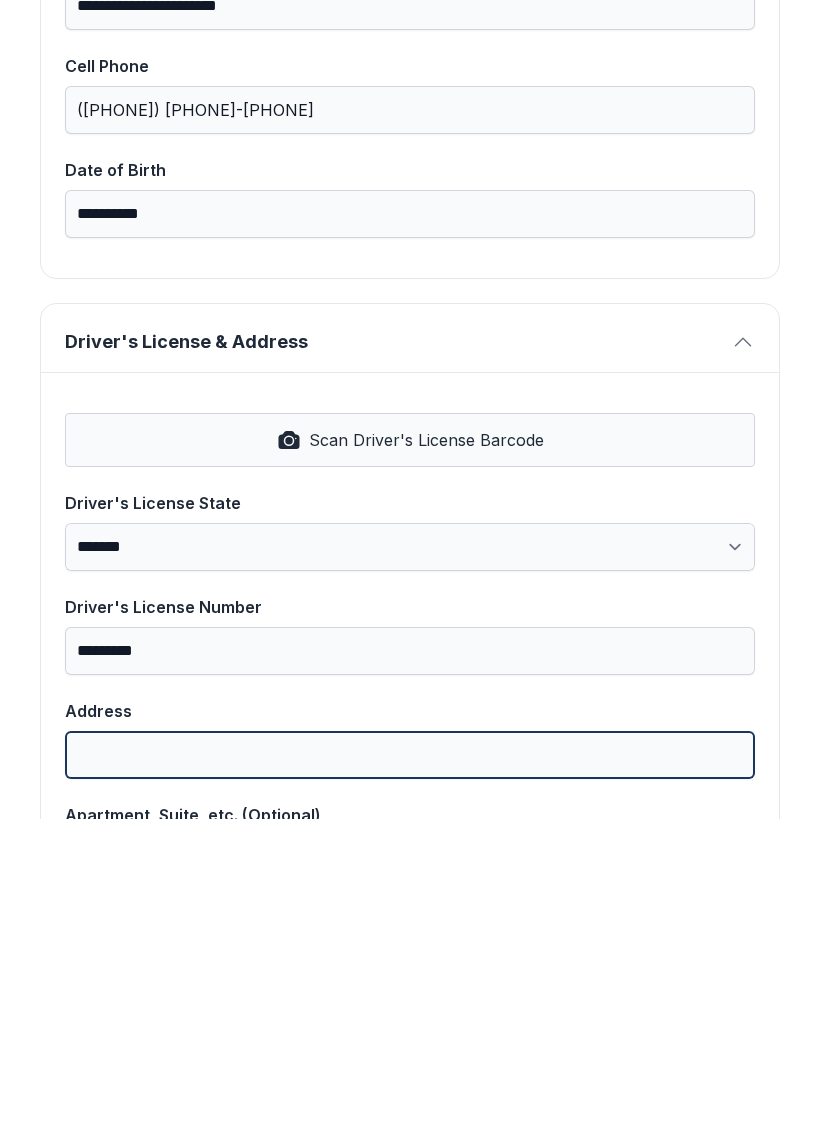 click on "Address" at bounding box center [410, 1067] 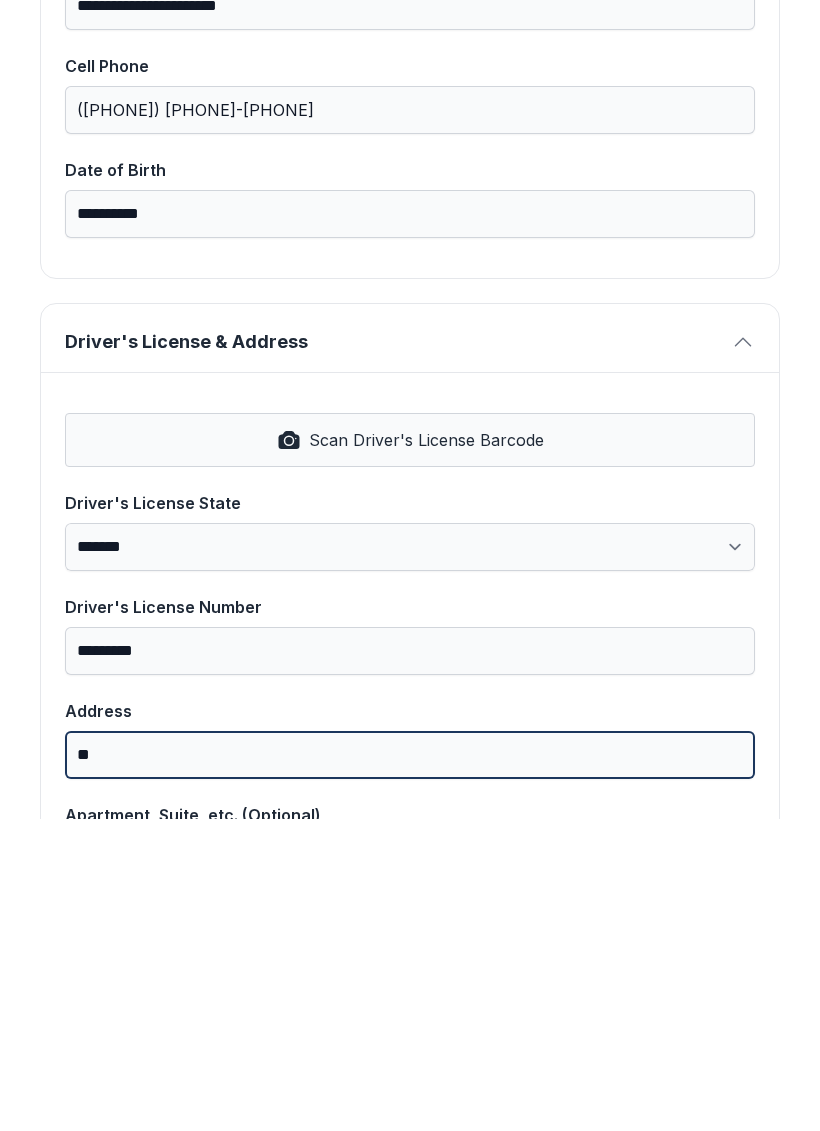 type on "*" 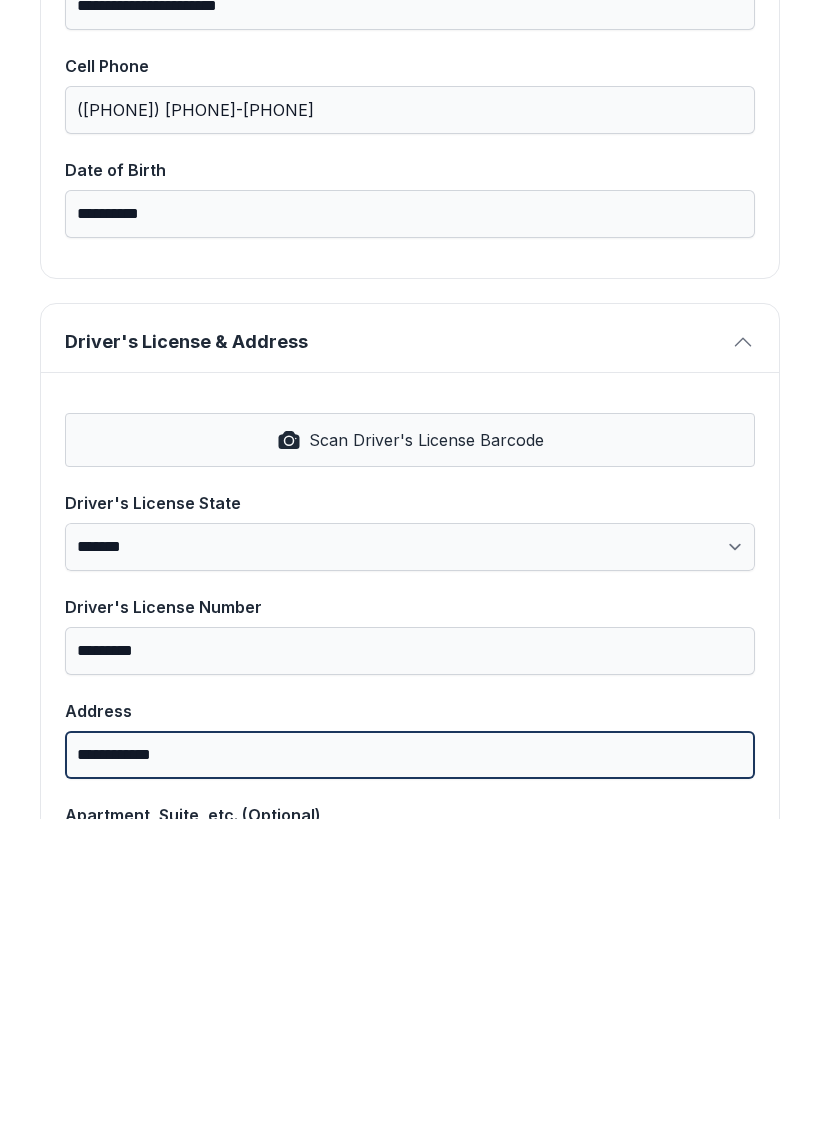 click on "**********" at bounding box center (410, 1067) 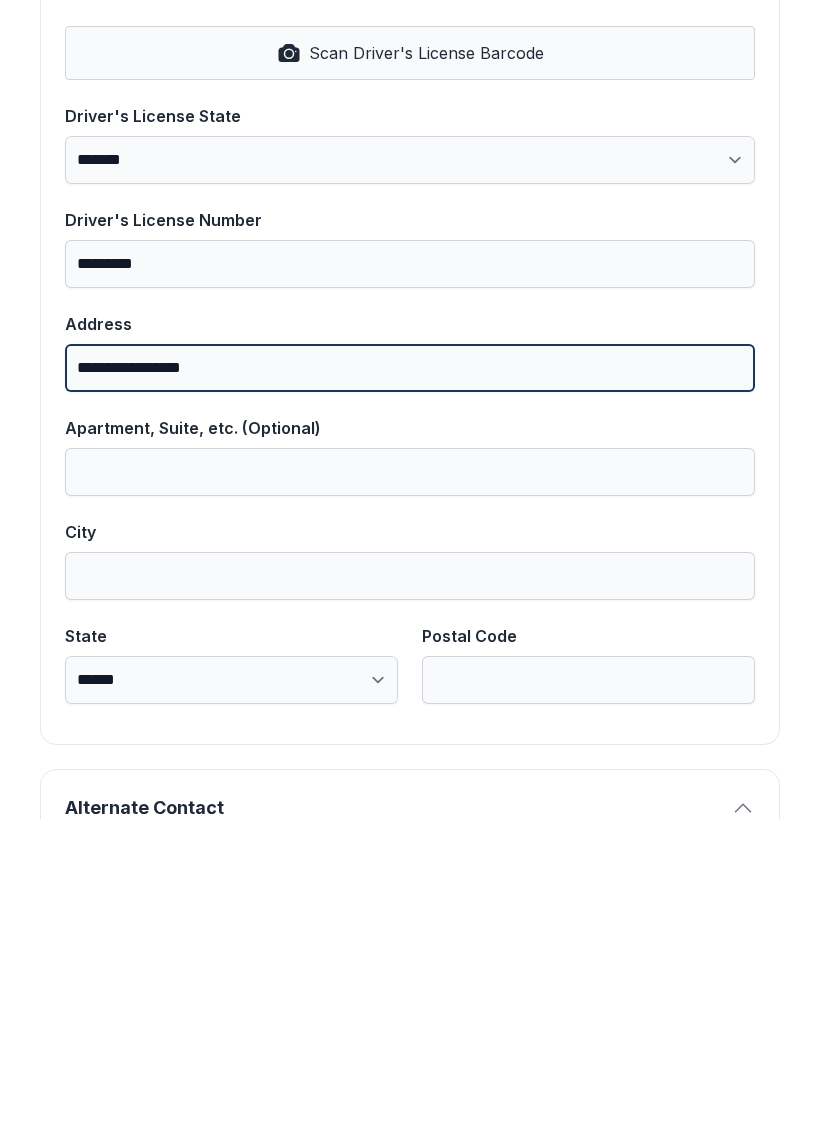 scroll, scrollTop: 843, scrollLeft: 0, axis: vertical 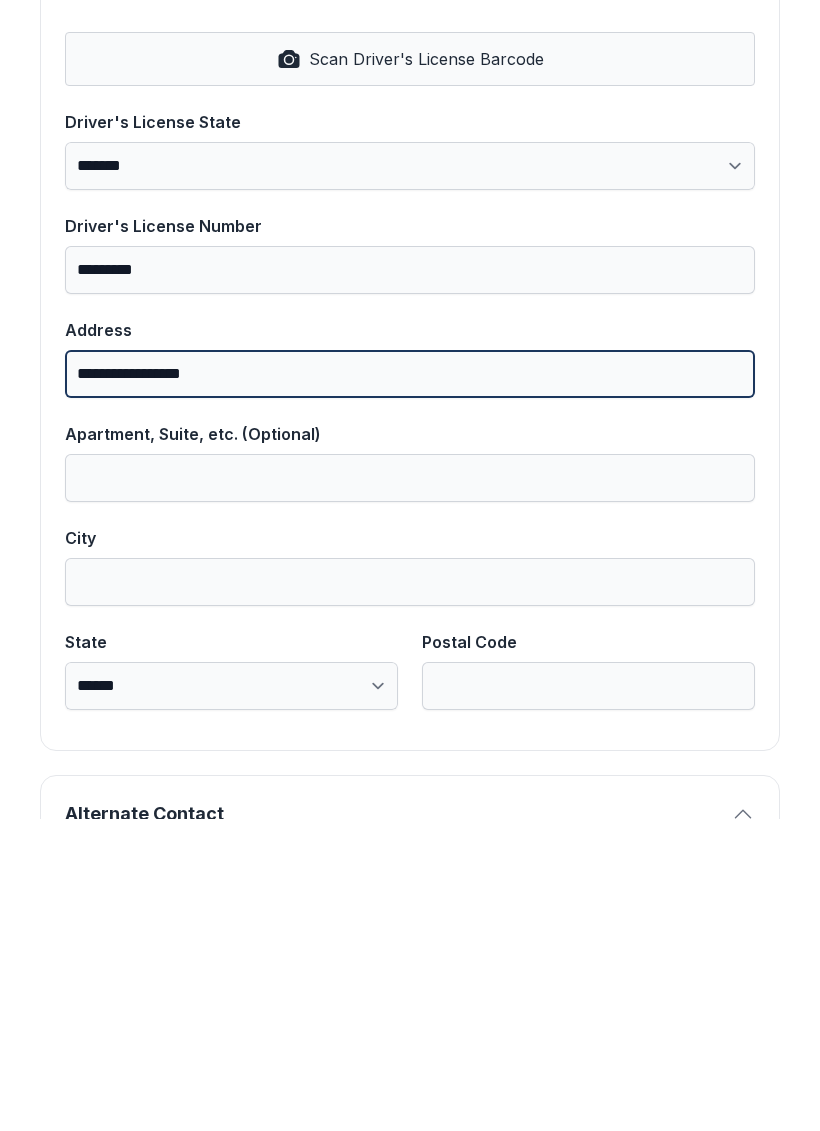 click on "**********" at bounding box center (410, 686) 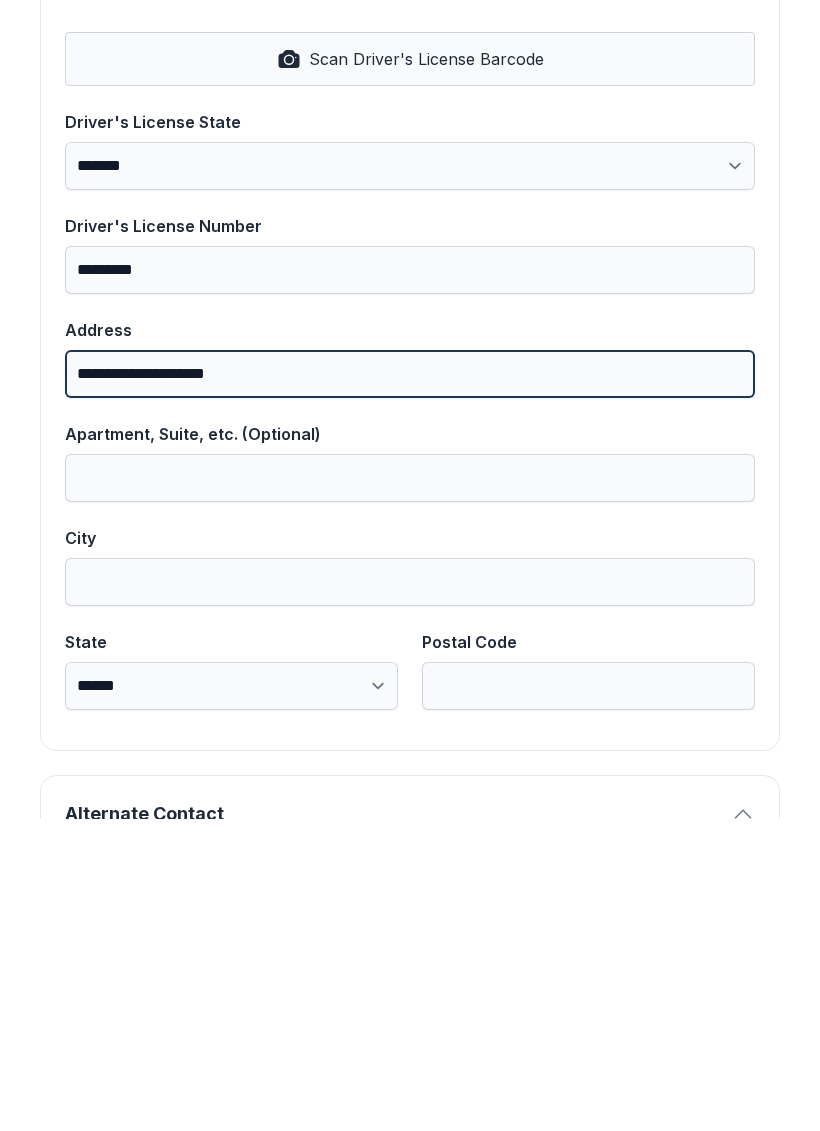 type on "**********" 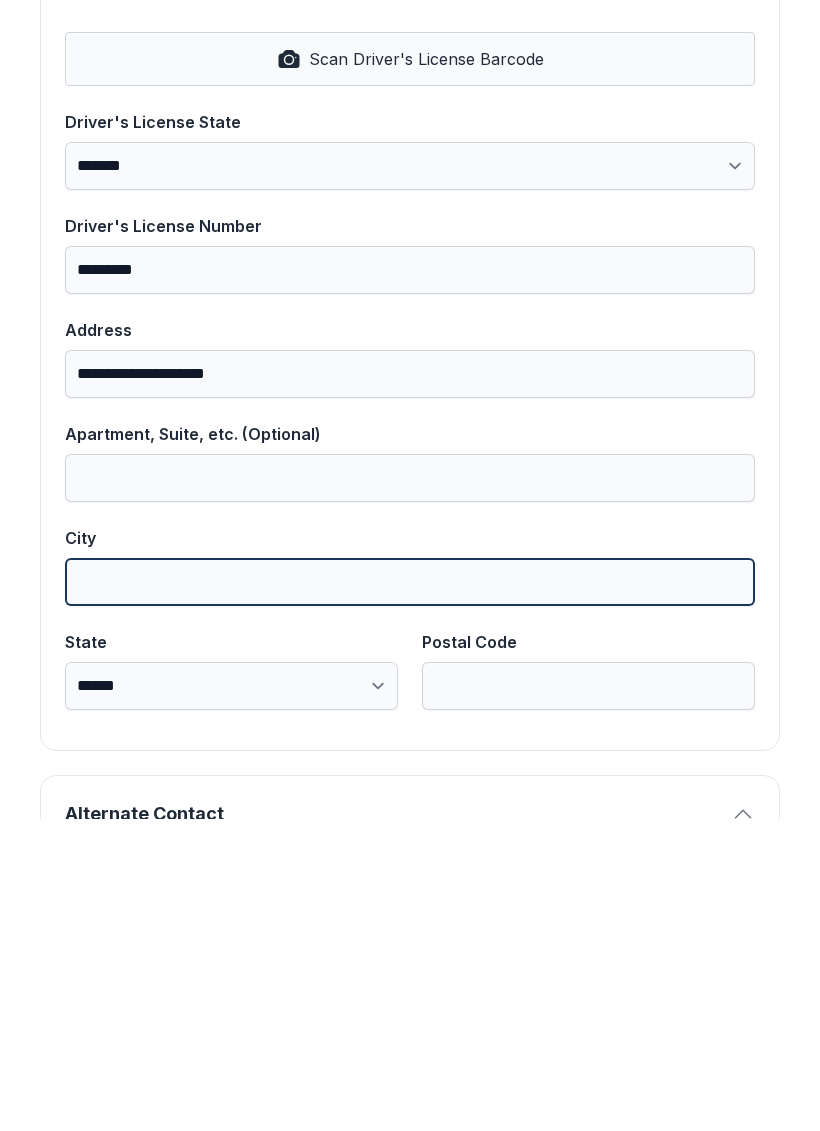 click on "City" at bounding box center [410, 894] 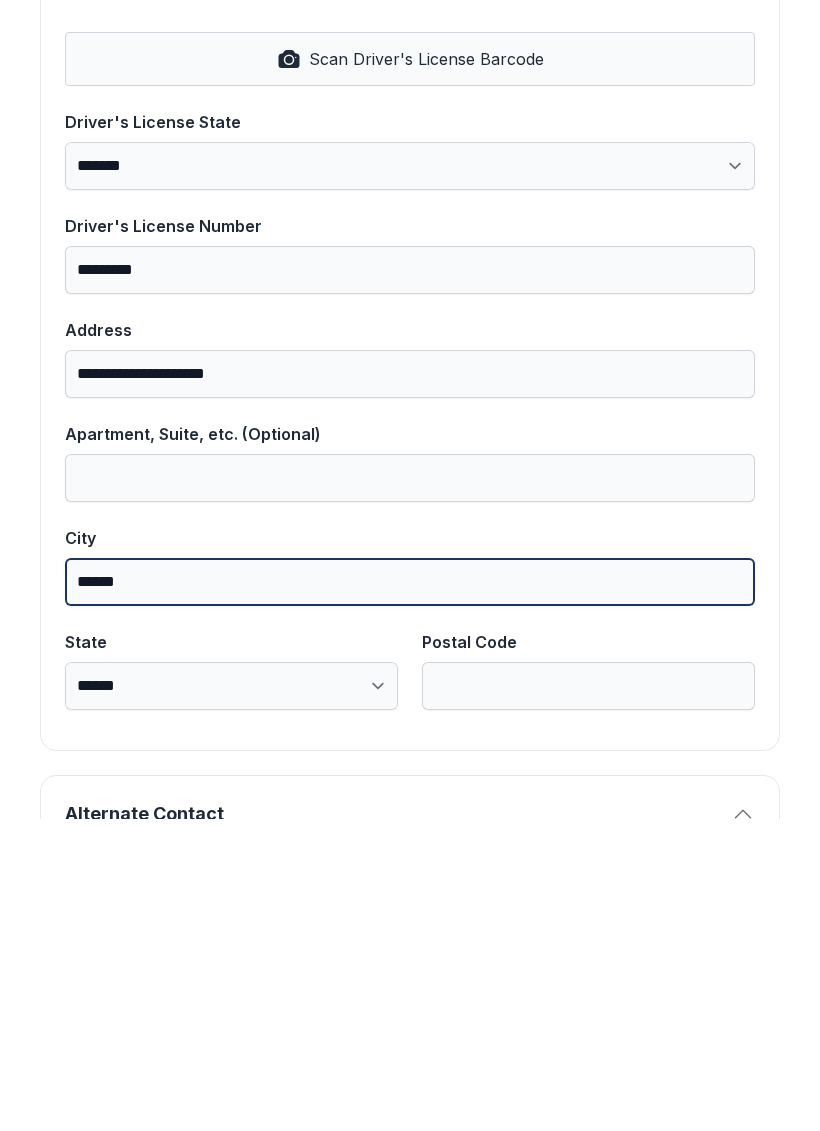 type on "******" 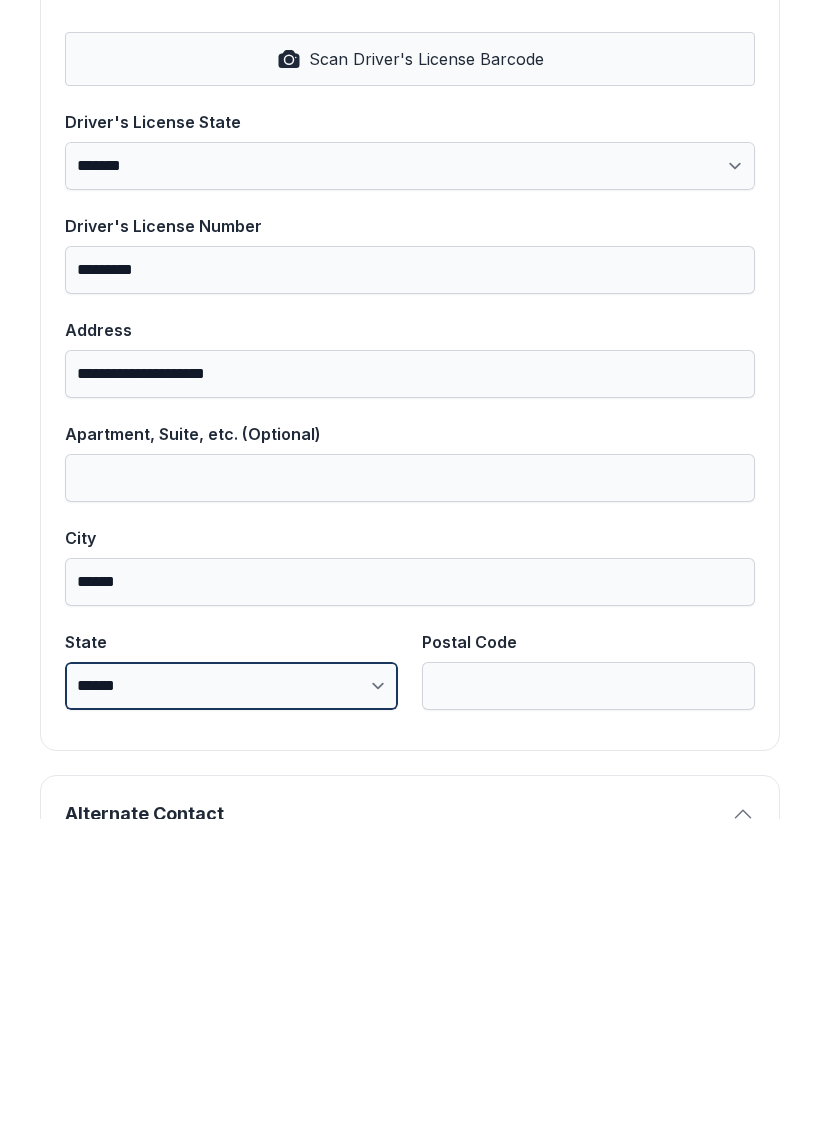 click on "**********" at bounding box center [231, 998] 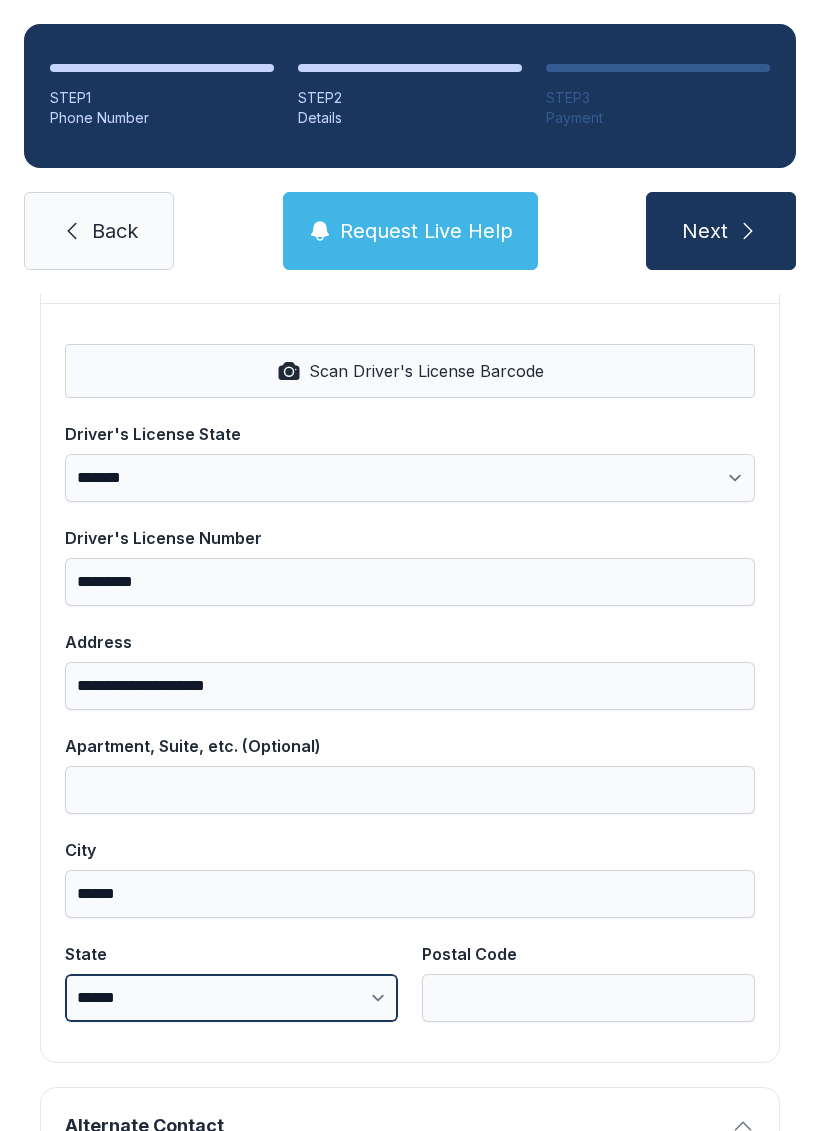 select on "**" 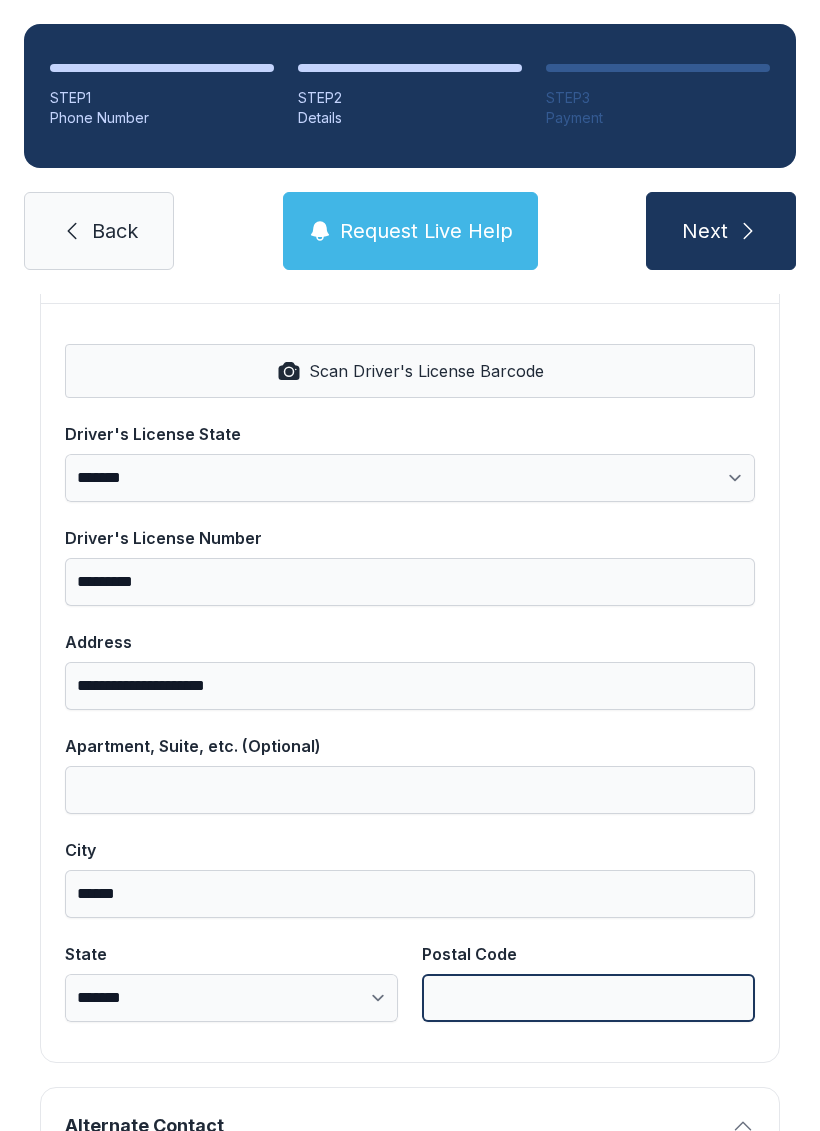 click on "Postal Code" at bounding box center (588, 998) 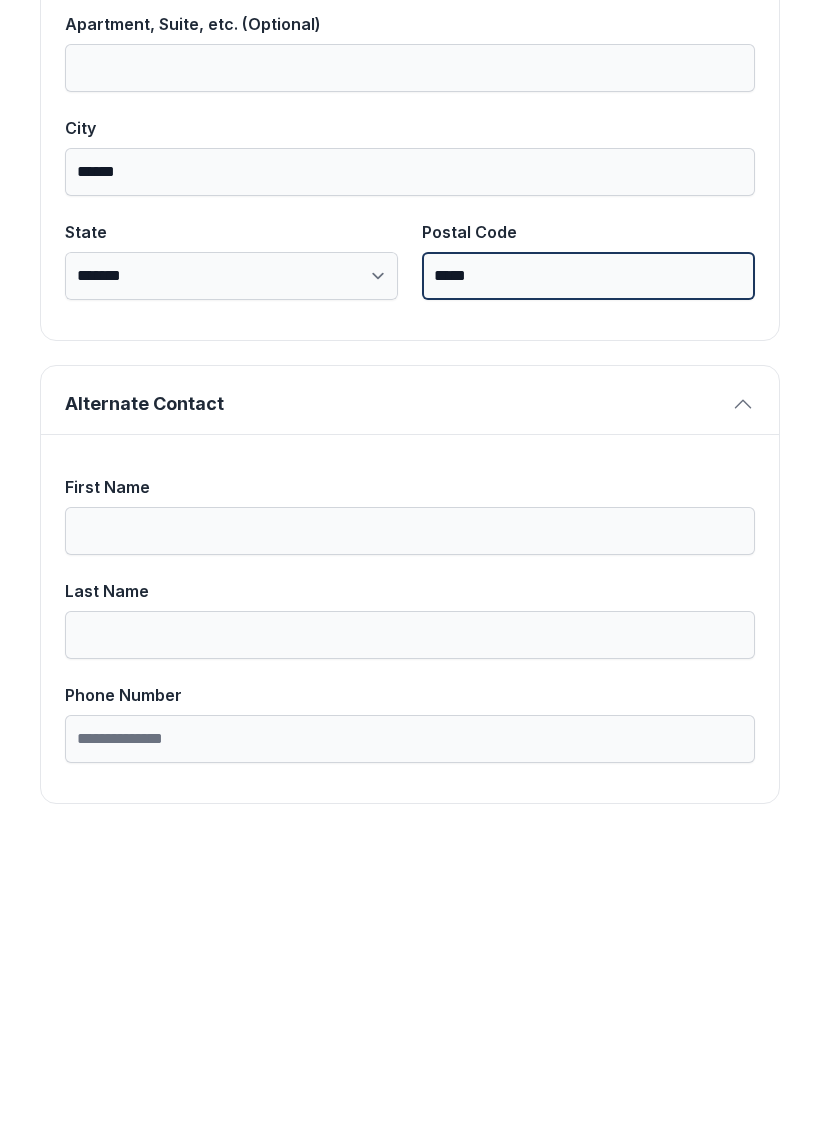 scroll, scrollTop: 1255, scrollLeft: 0, axis: vertical 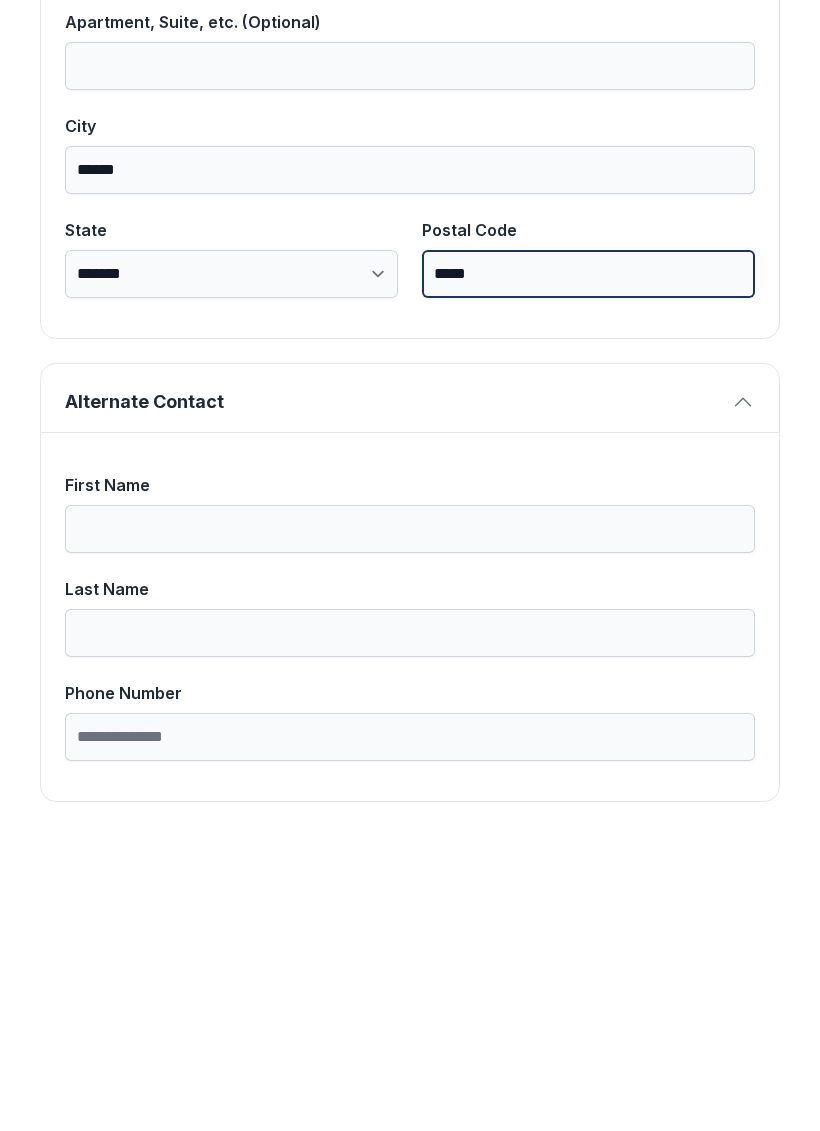 type on "*****" 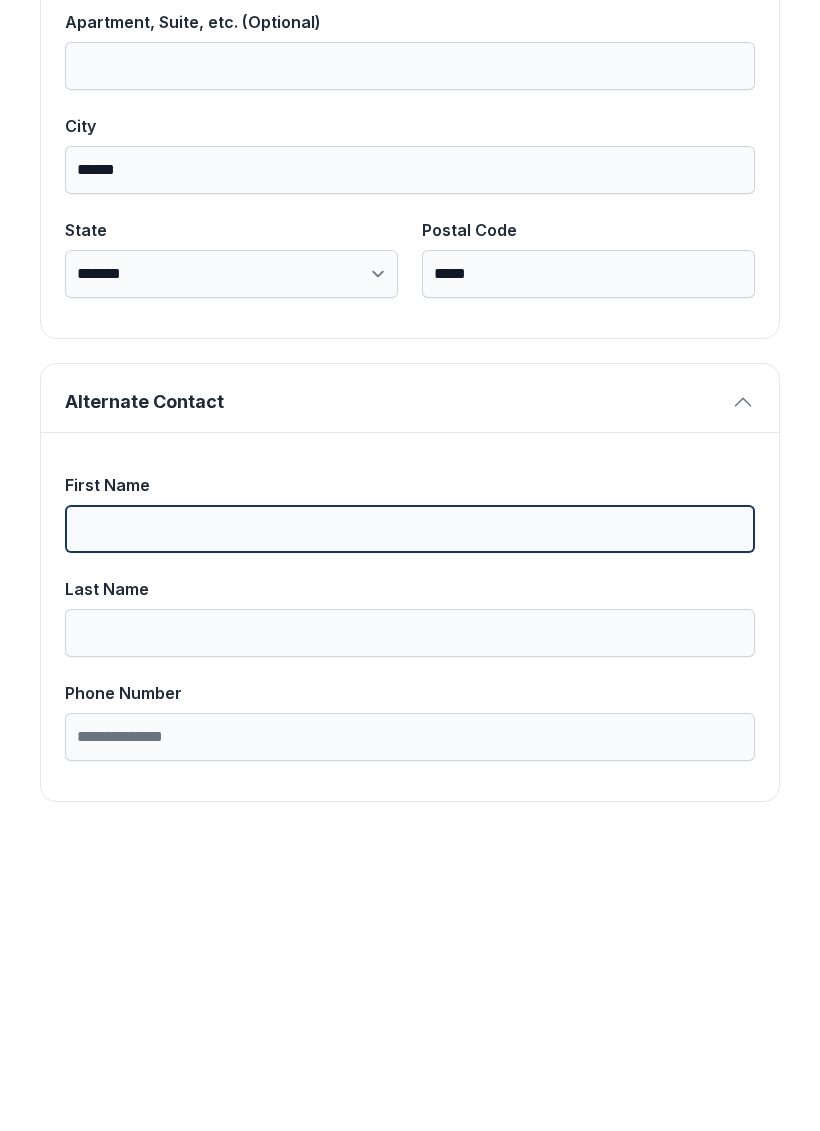 click on "First Name" at bounding box center (410, 841) 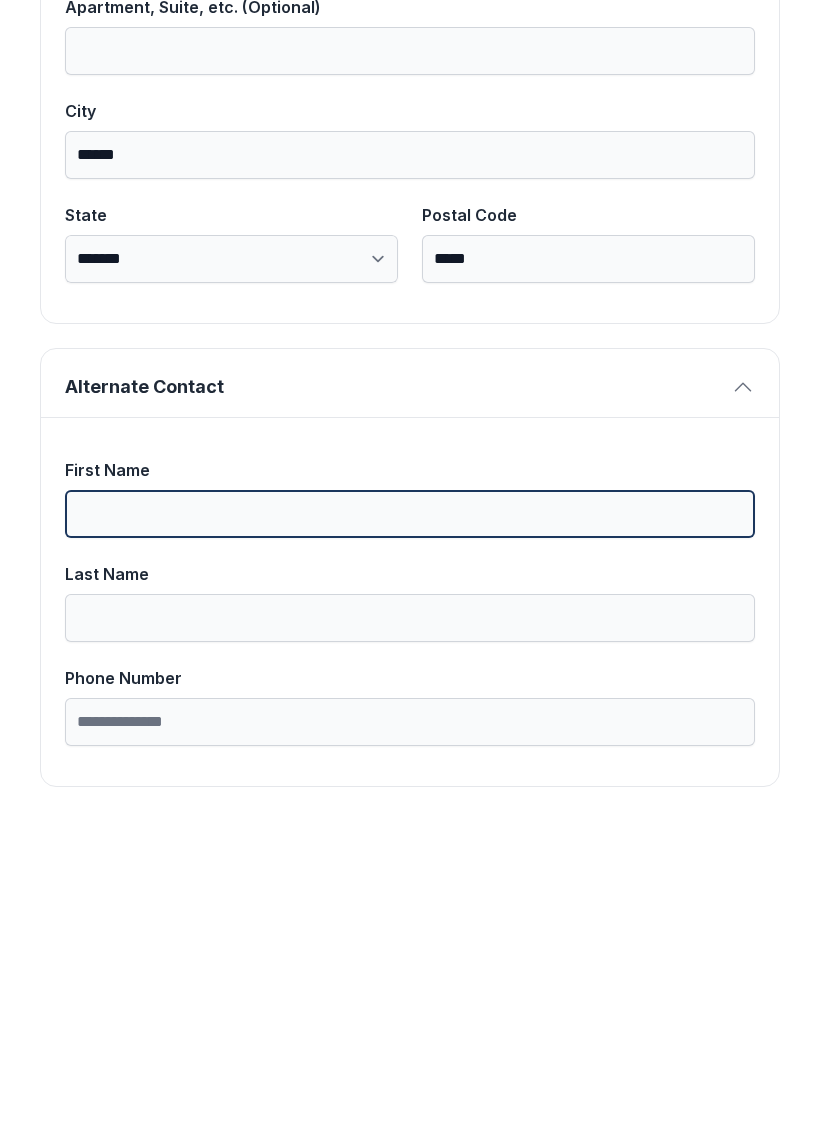 scroll, scrollTop: 1269, scrollLeft: 0, axis: vertical 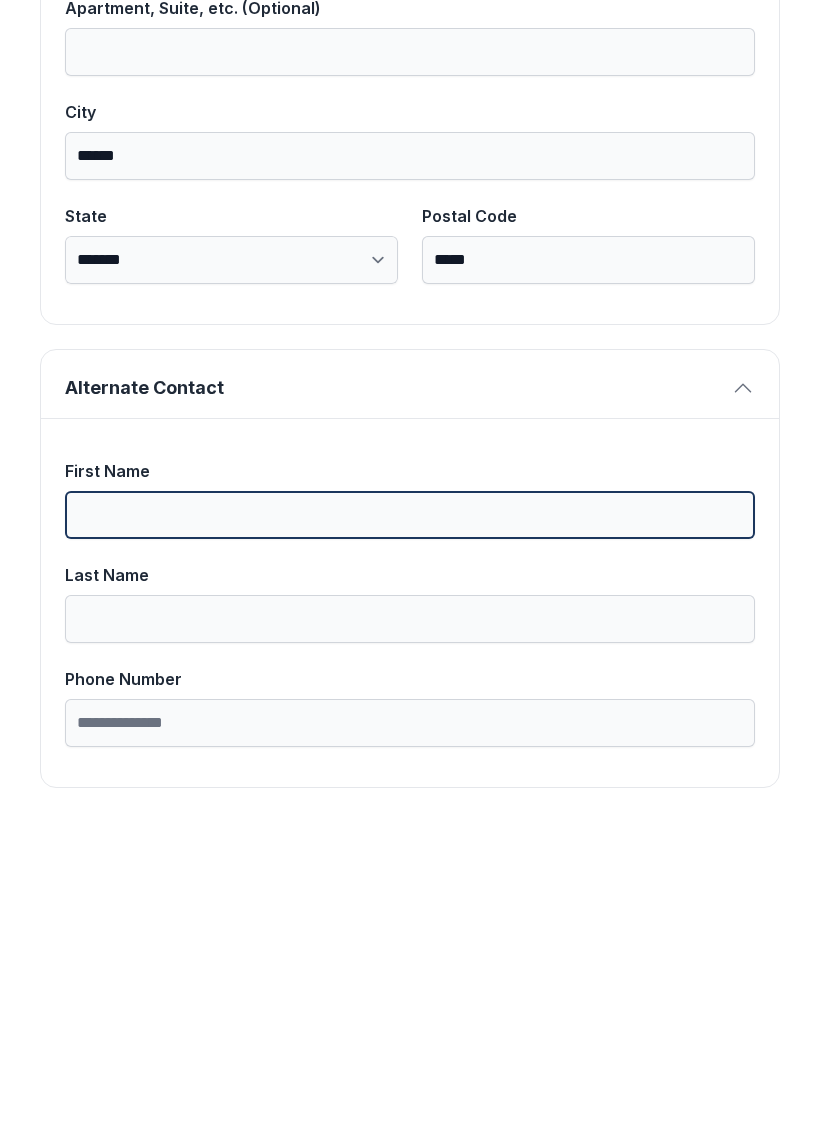 click on "First Name" at bounding box center (410, 827) 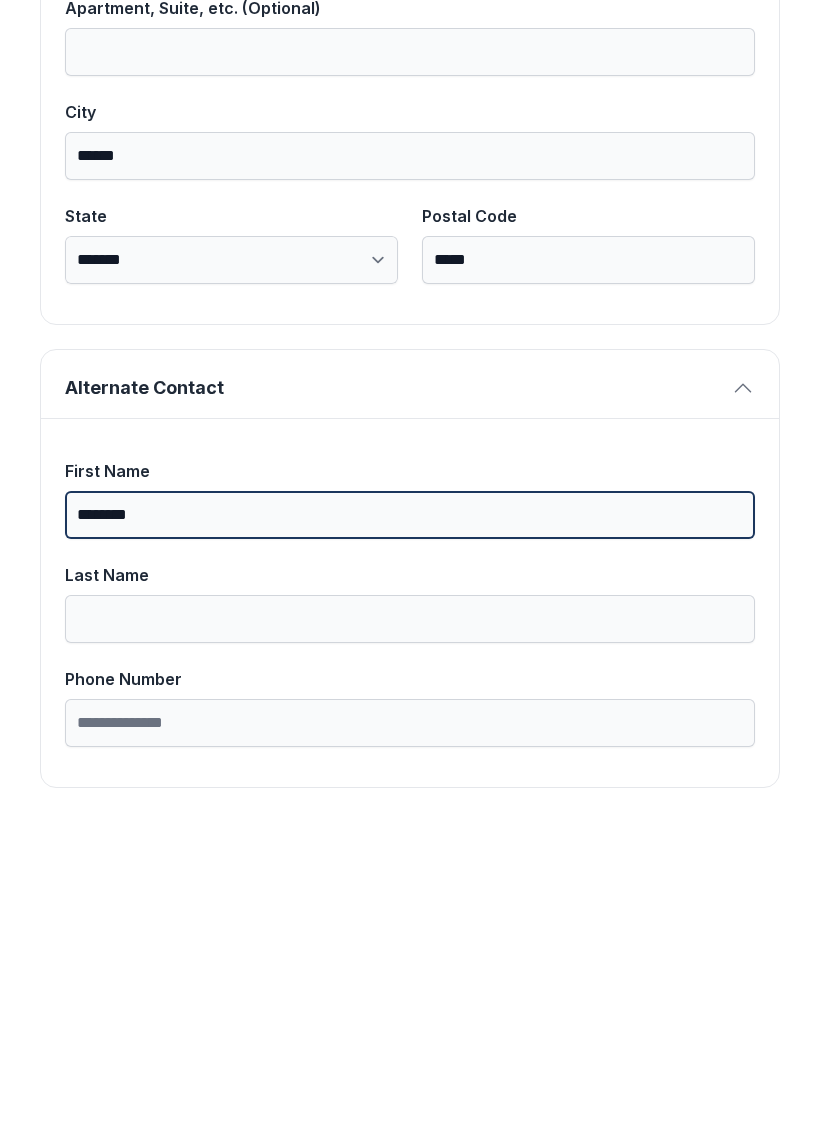 type on "*******" 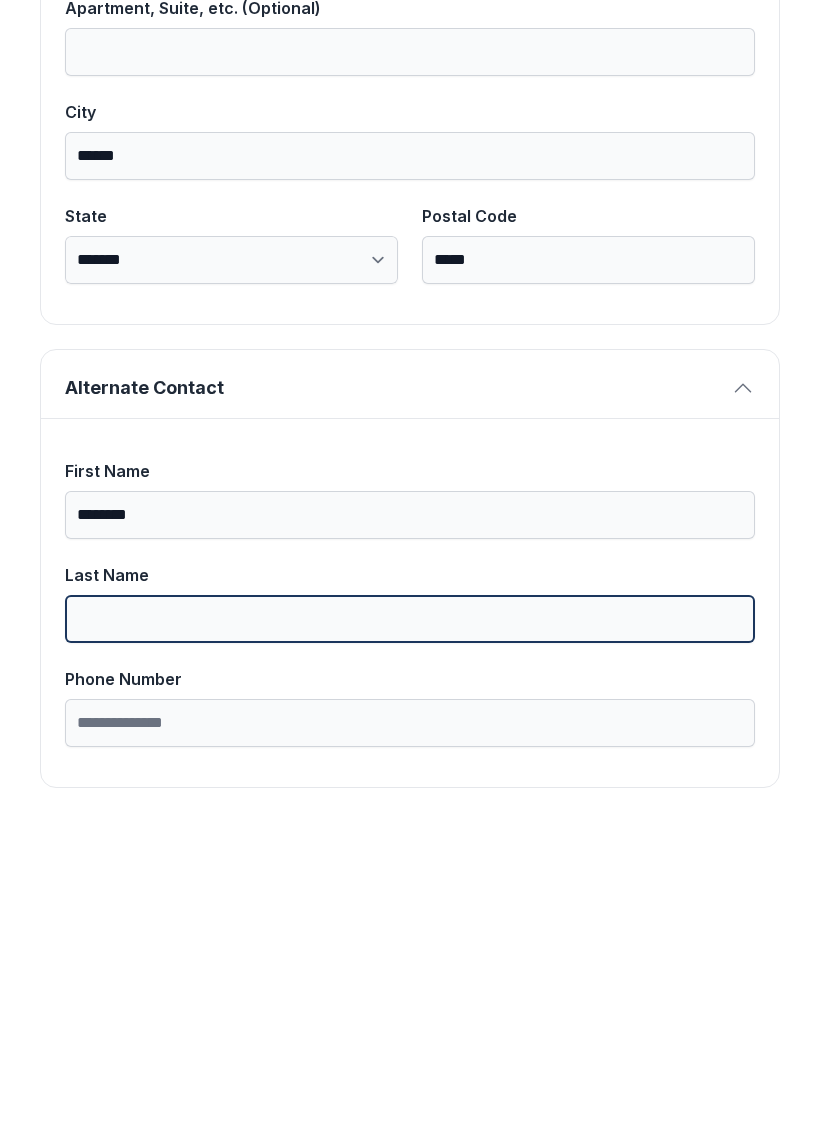 click on "Last Name" at bounding box center (410, 931) 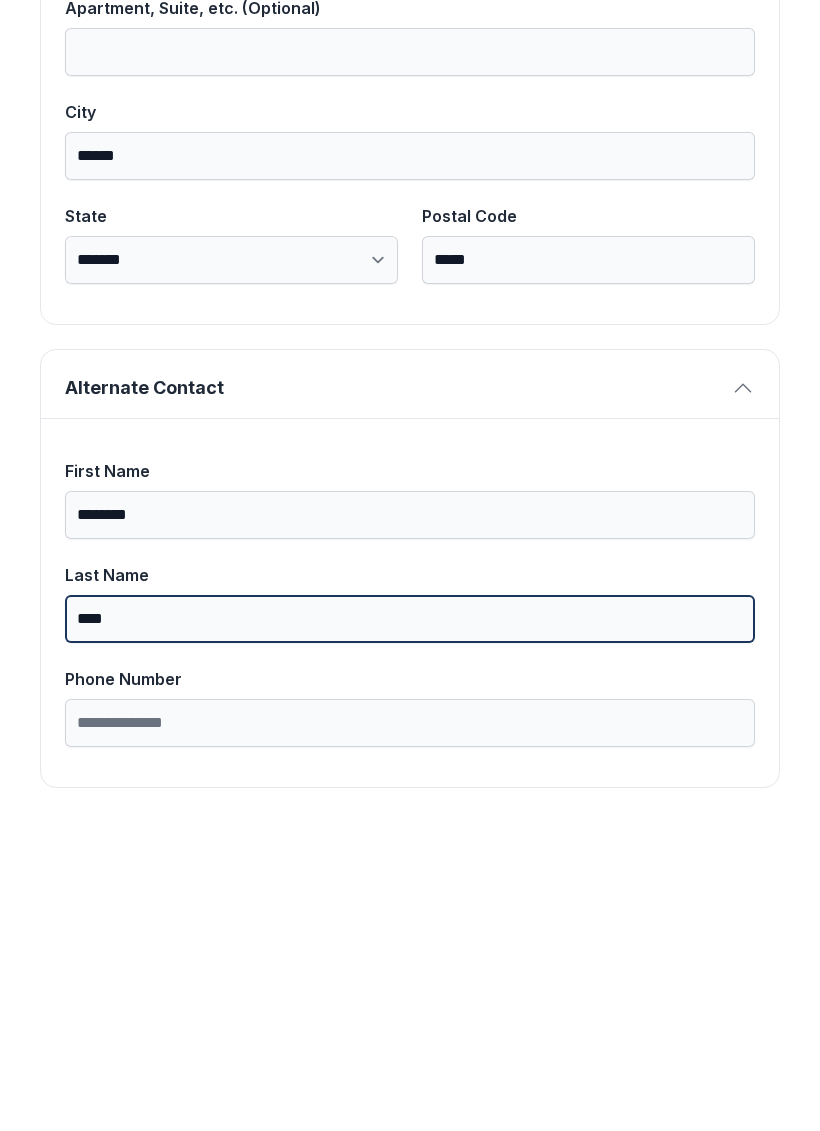 type on "****" 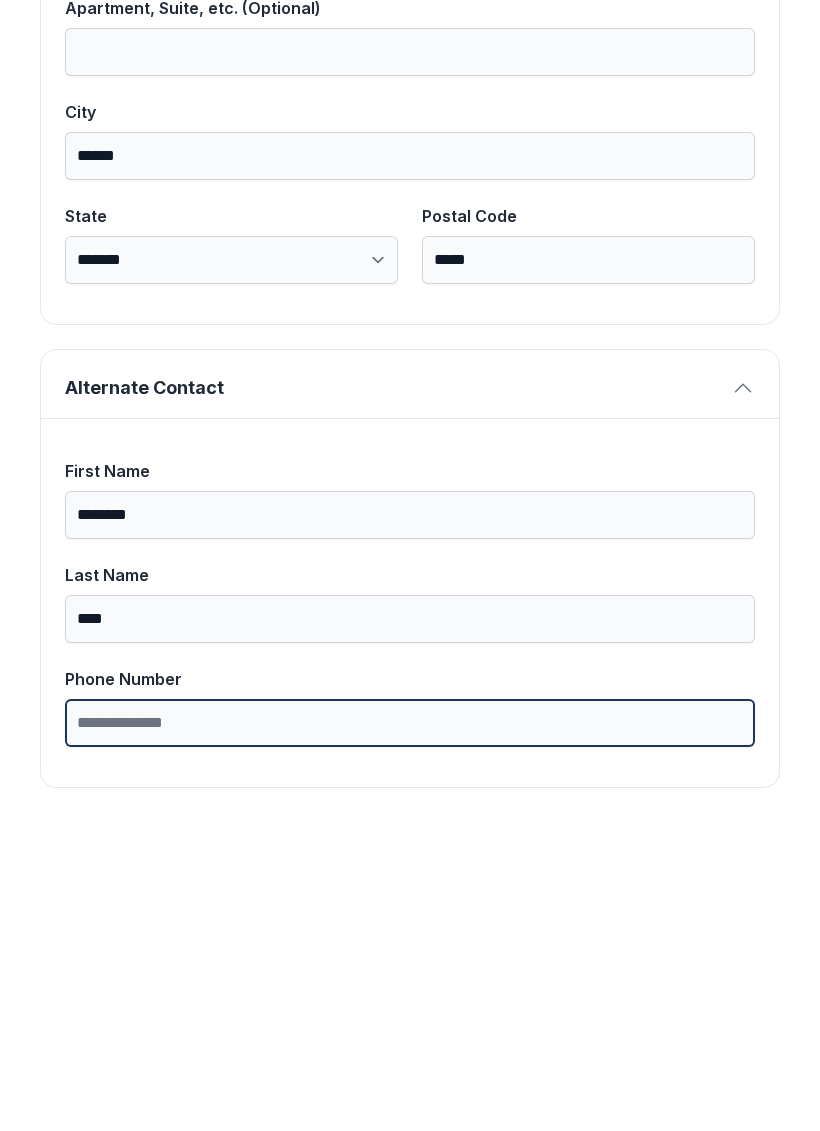 click on "Phone Number" at bounding box center [410, 1035] 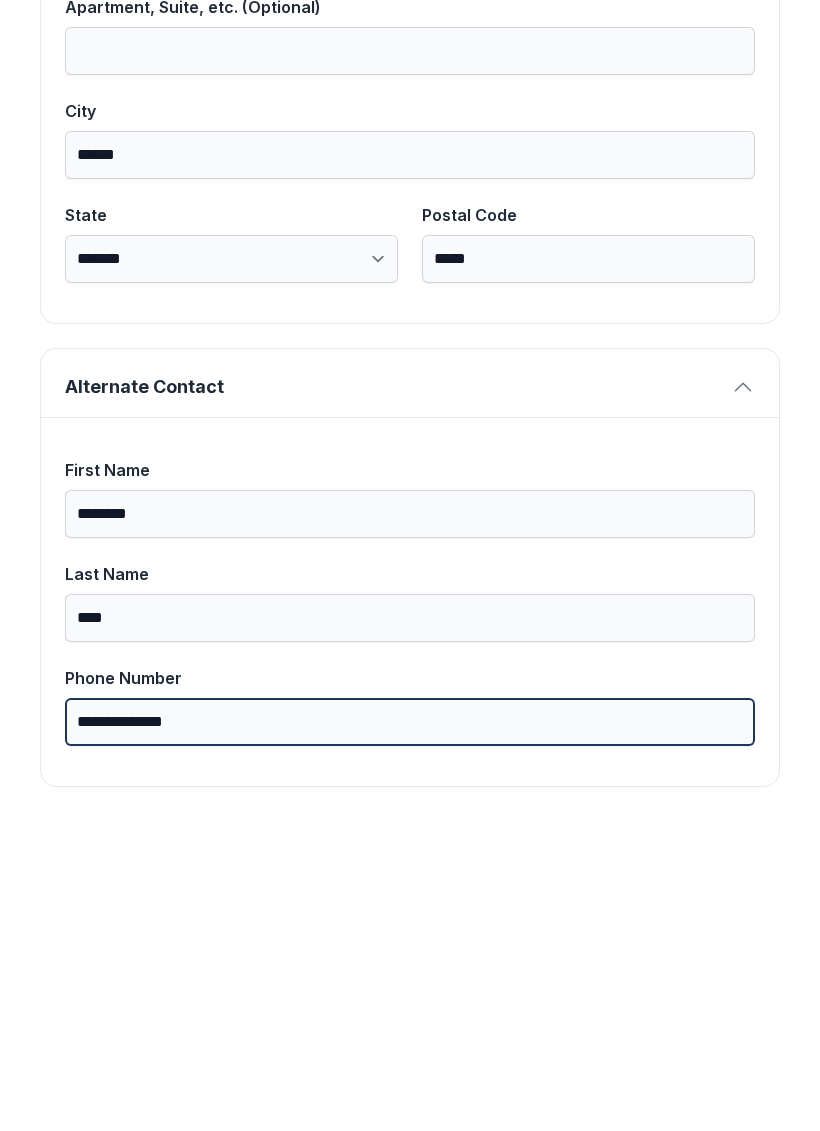 scroll, scrollTop: 1269, scrollLeft: 0, axis: vertical 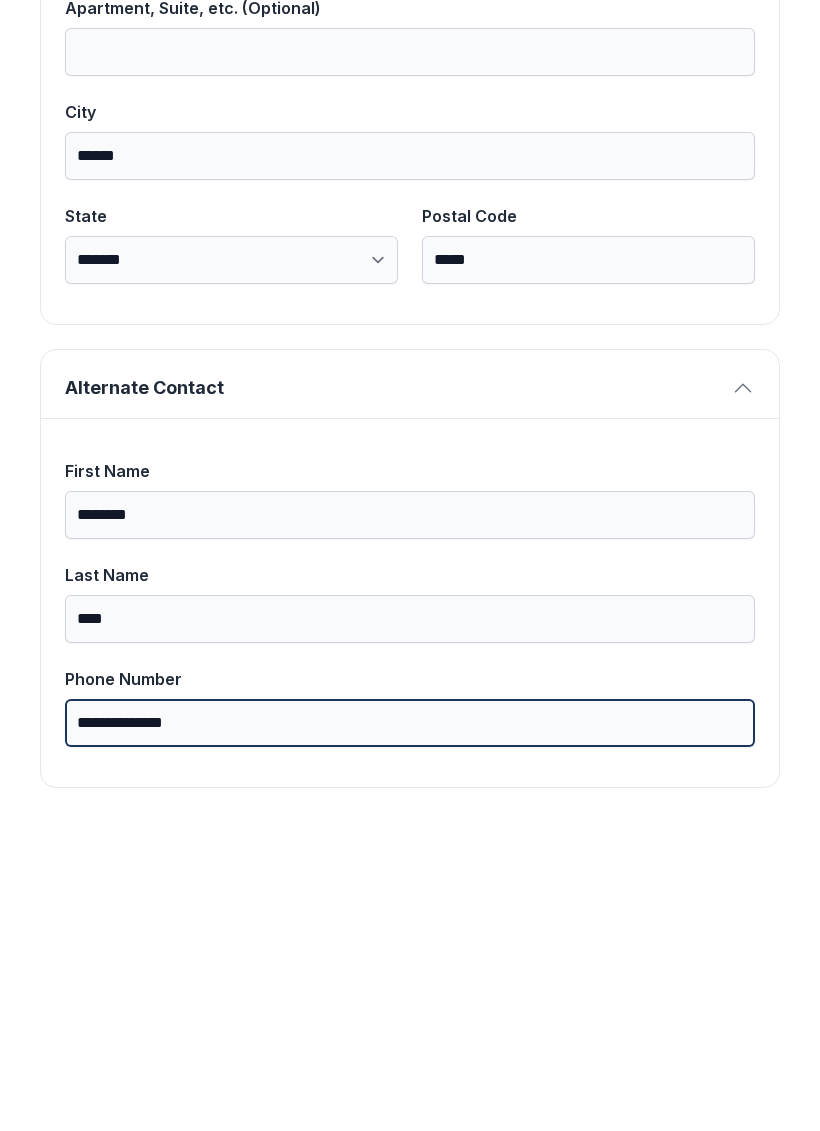 type on "**********" 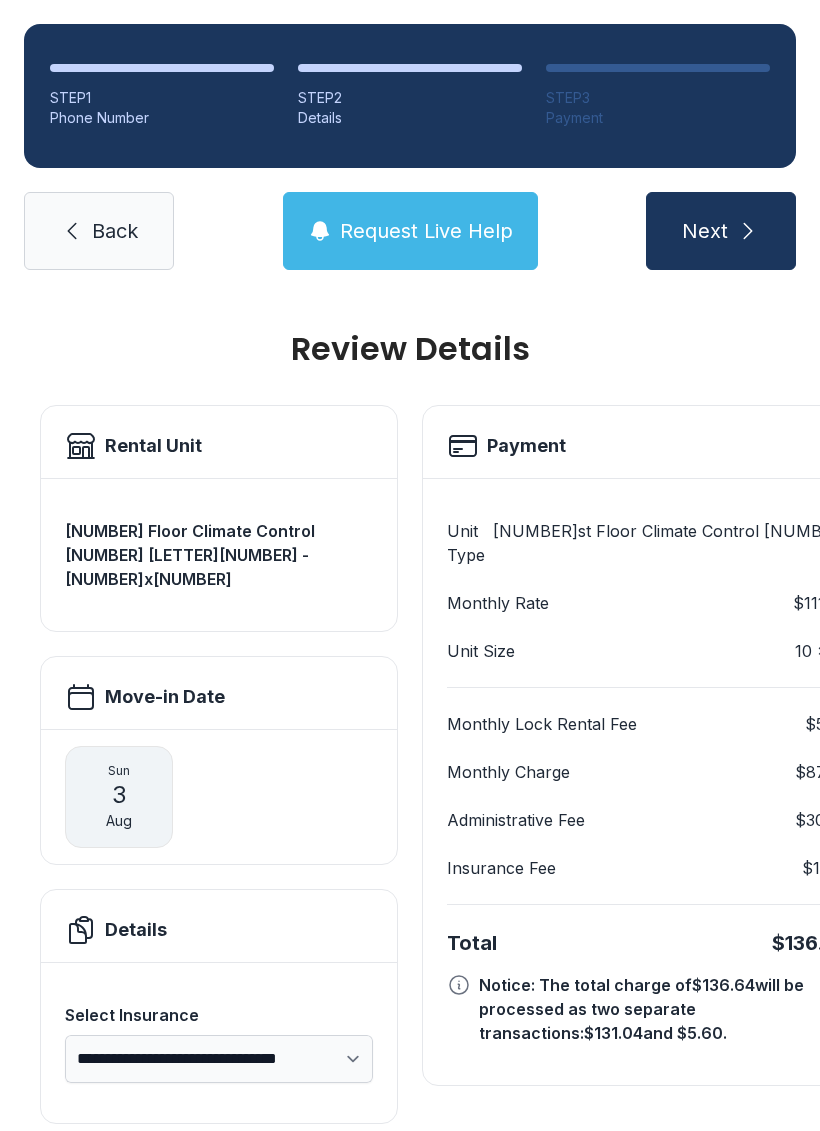 click on "Back" at bounding box center [115, 231] 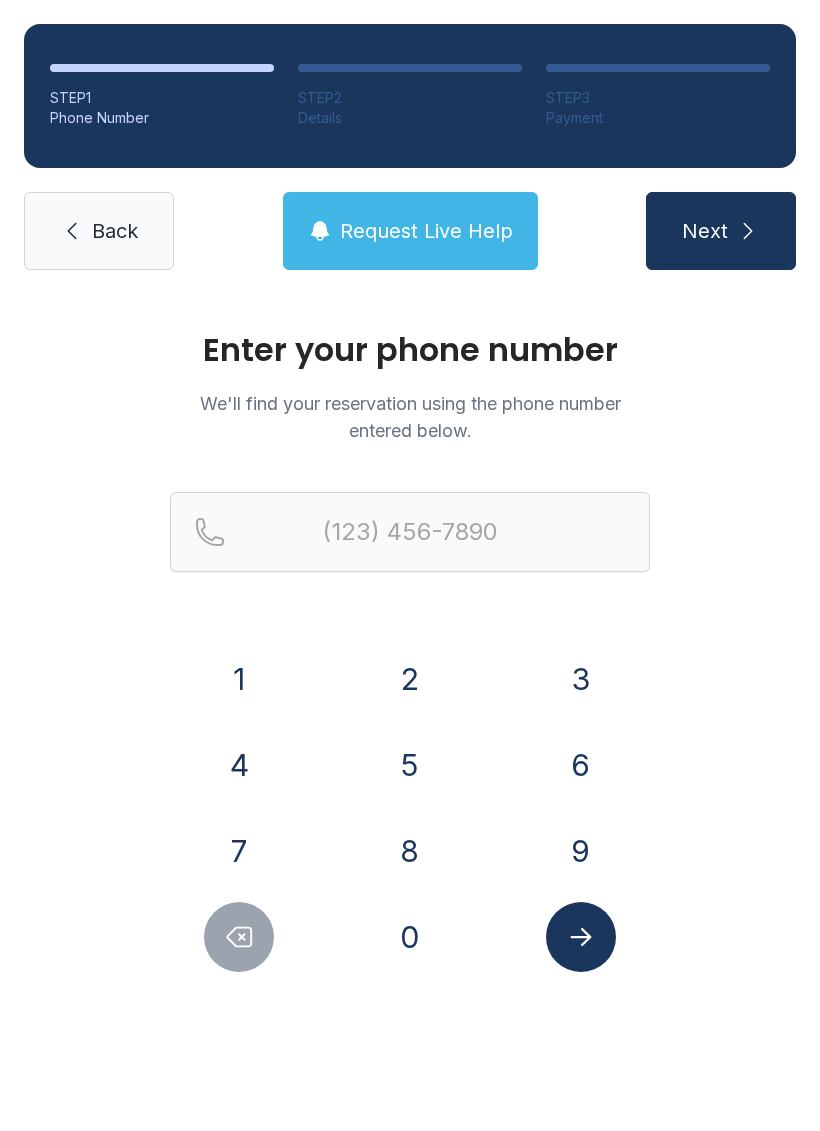 click on "Back" at bounding box center (99, 231) 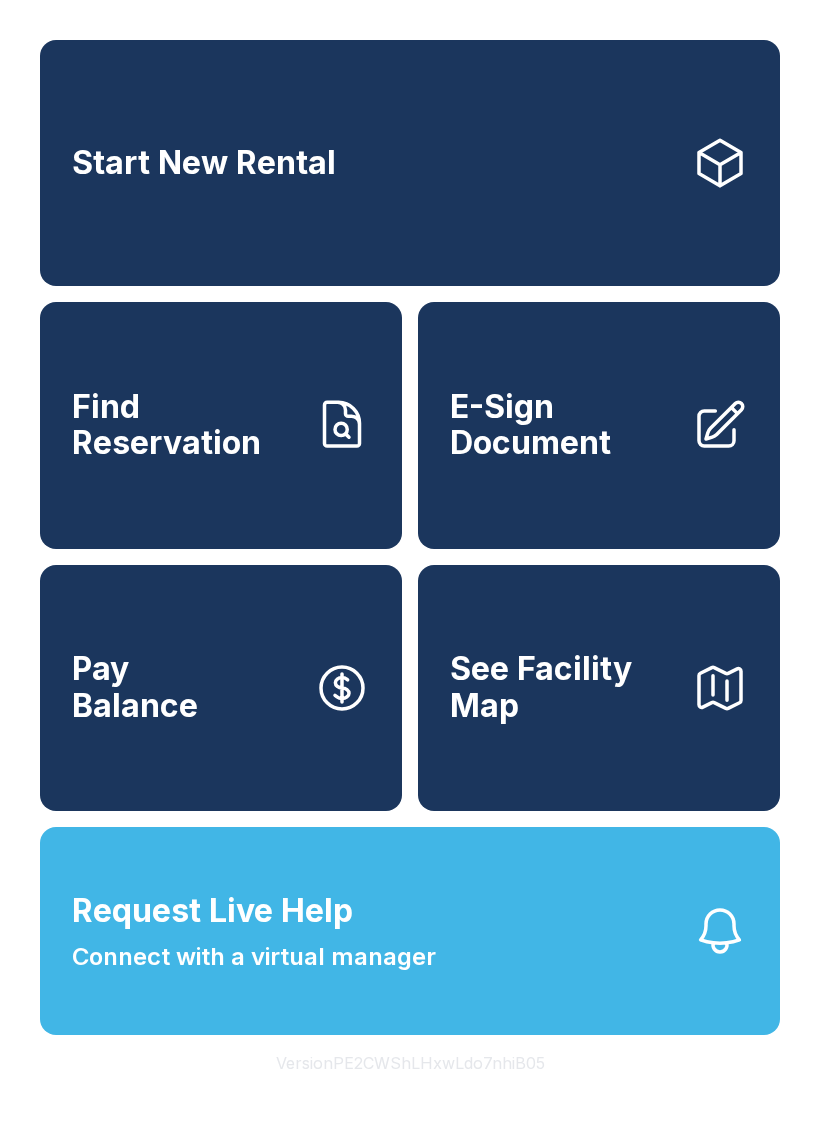 click on "E-Sign Document" at bounding box center [563, 425] 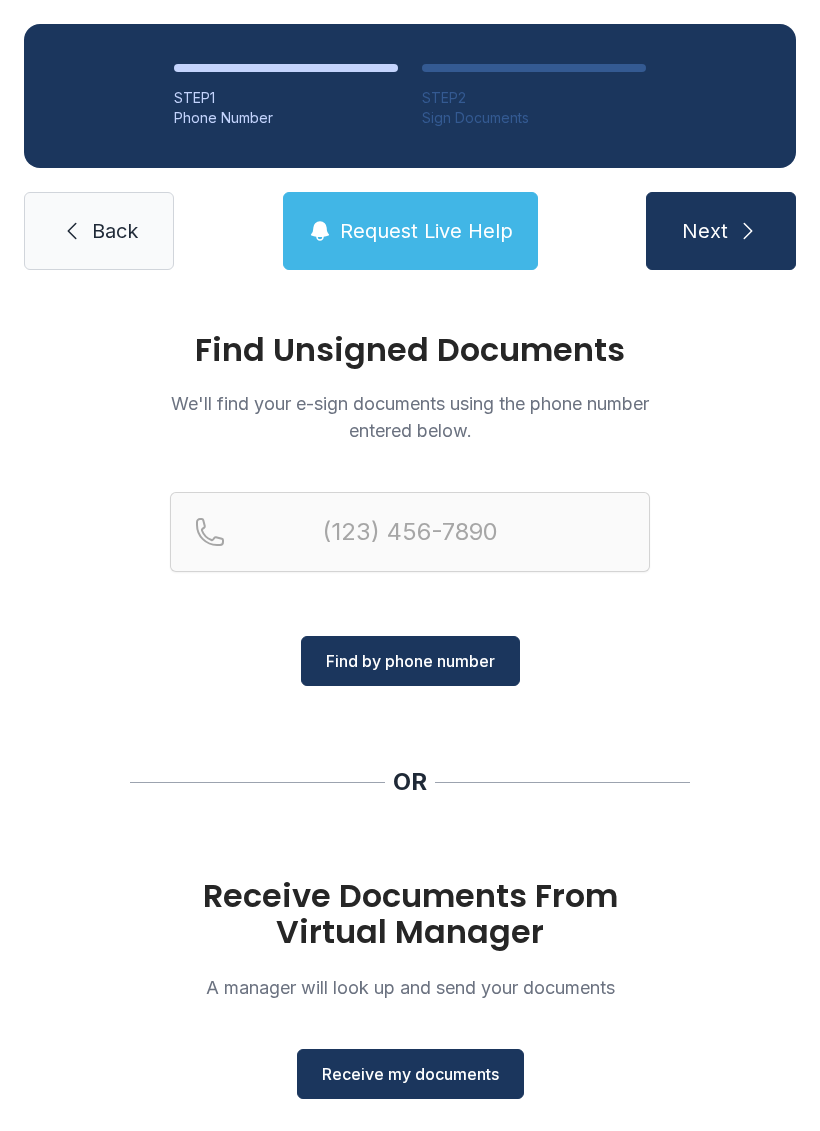 click on "Receive my documents" at bounding box center [410, 1074] 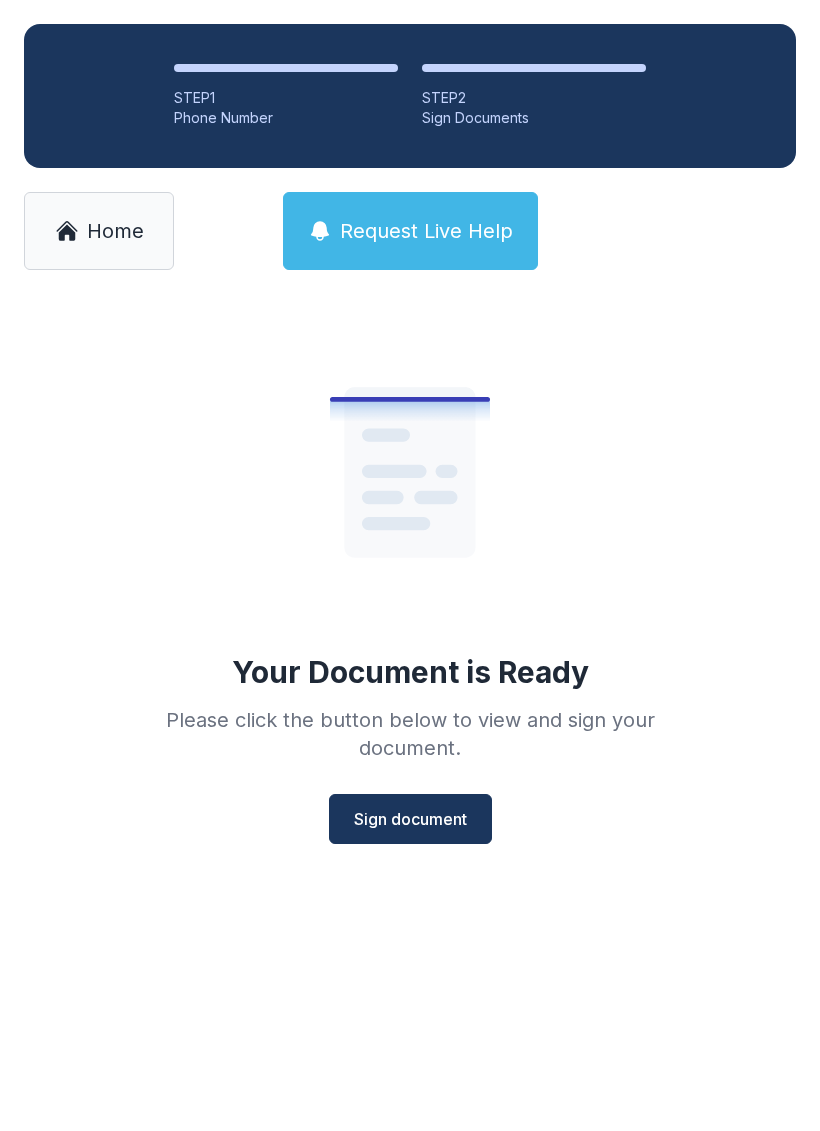 click on "Sign document" at bounding box center [410, 819] 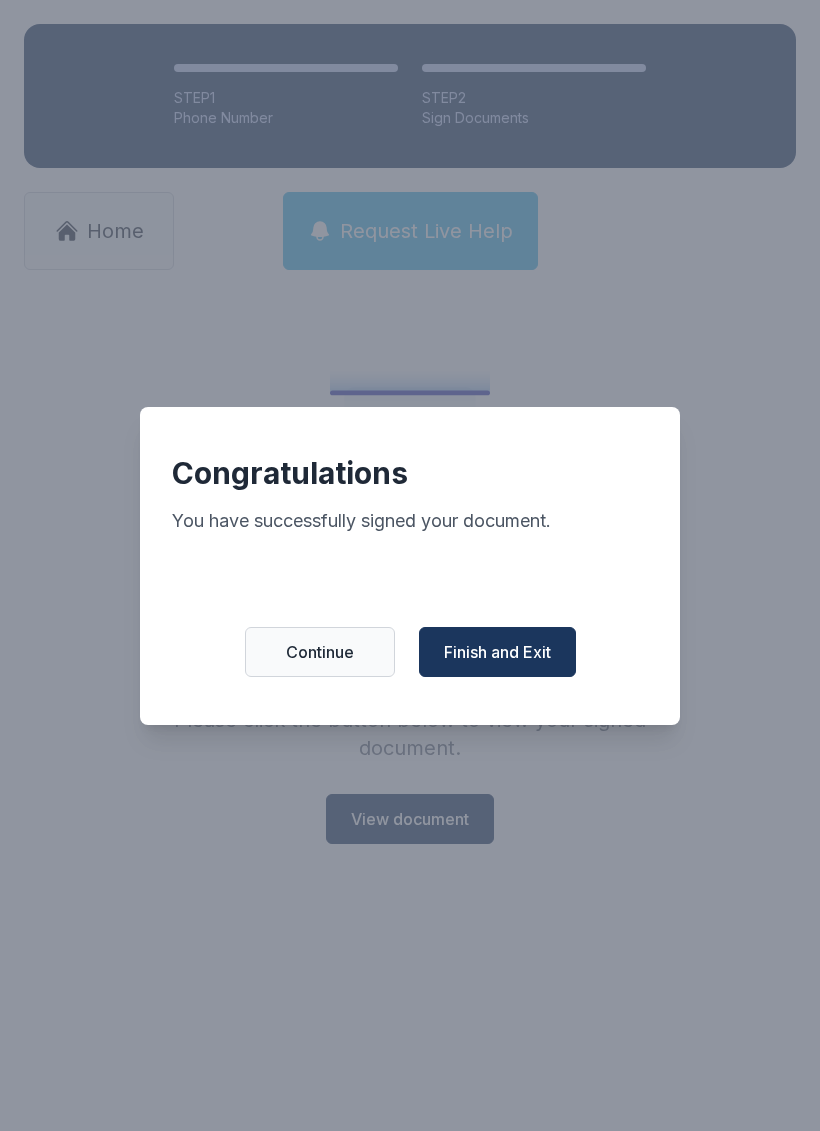 click on "Finish and Exit" at bounding box center (497, 652) 